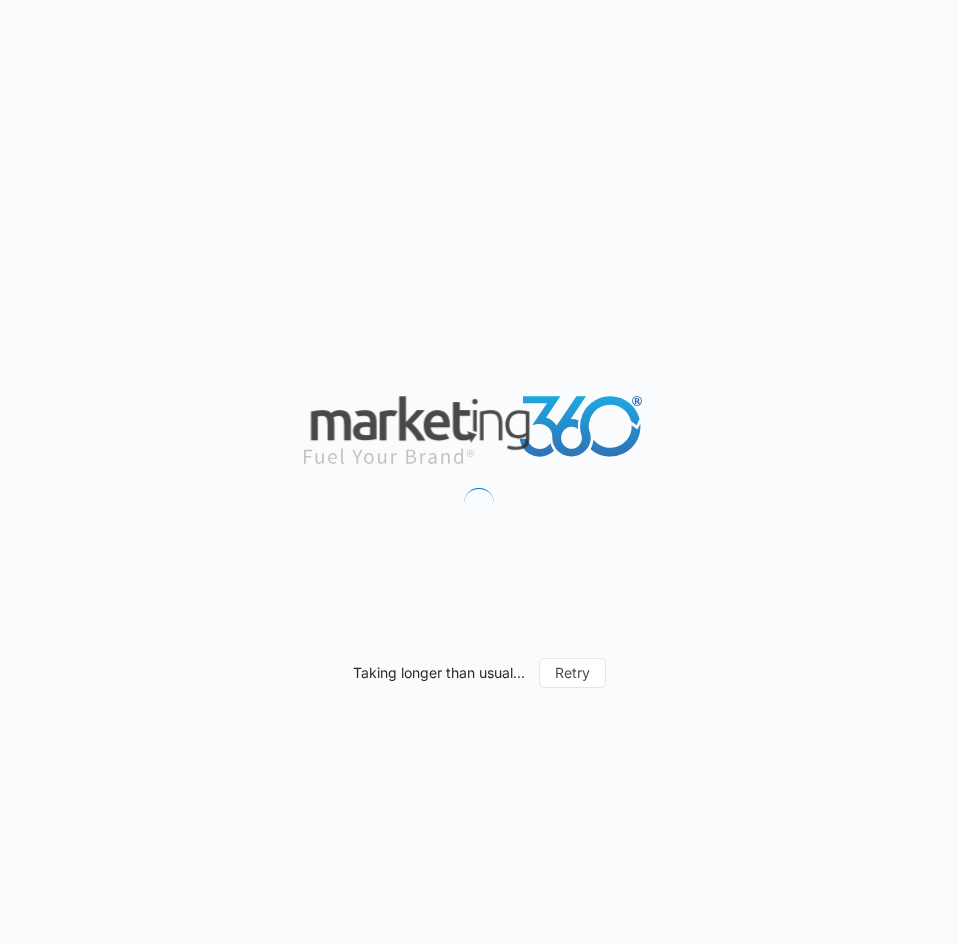 scroll, scrollTop: 0, scrollLeft: 0, axis: both 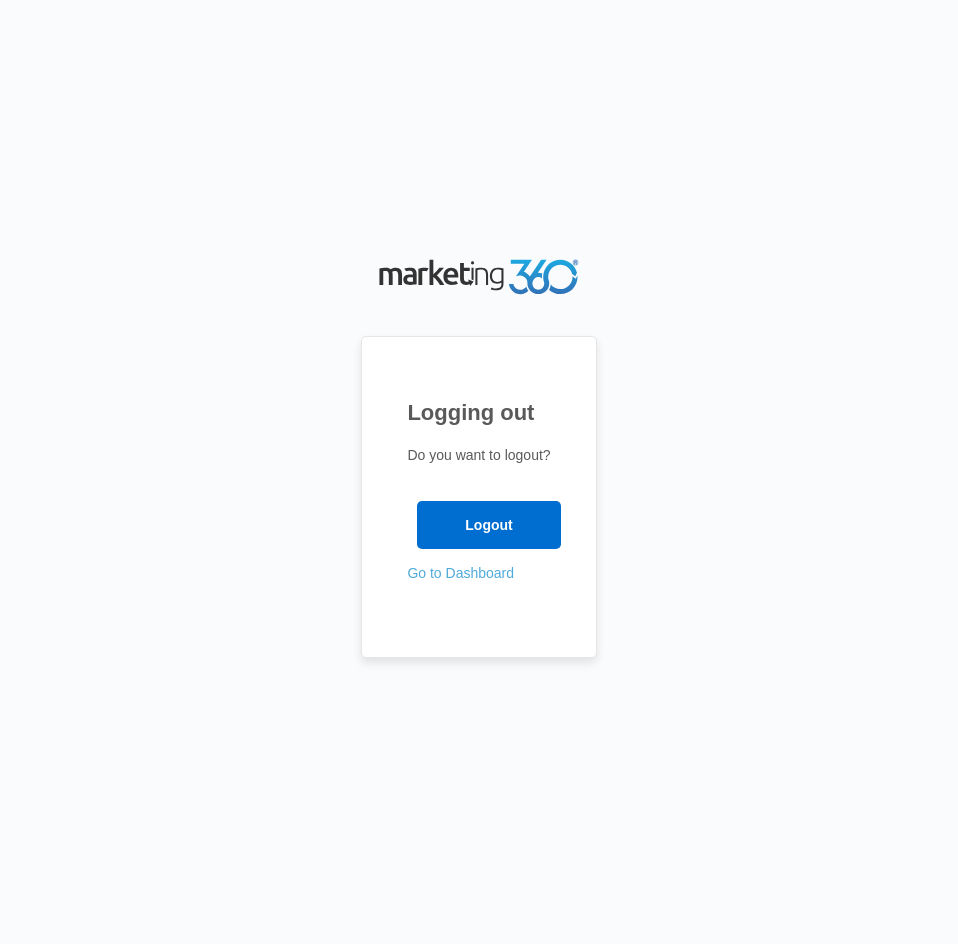 click on "Go to Dashboard" at bounding box center (460, 573) 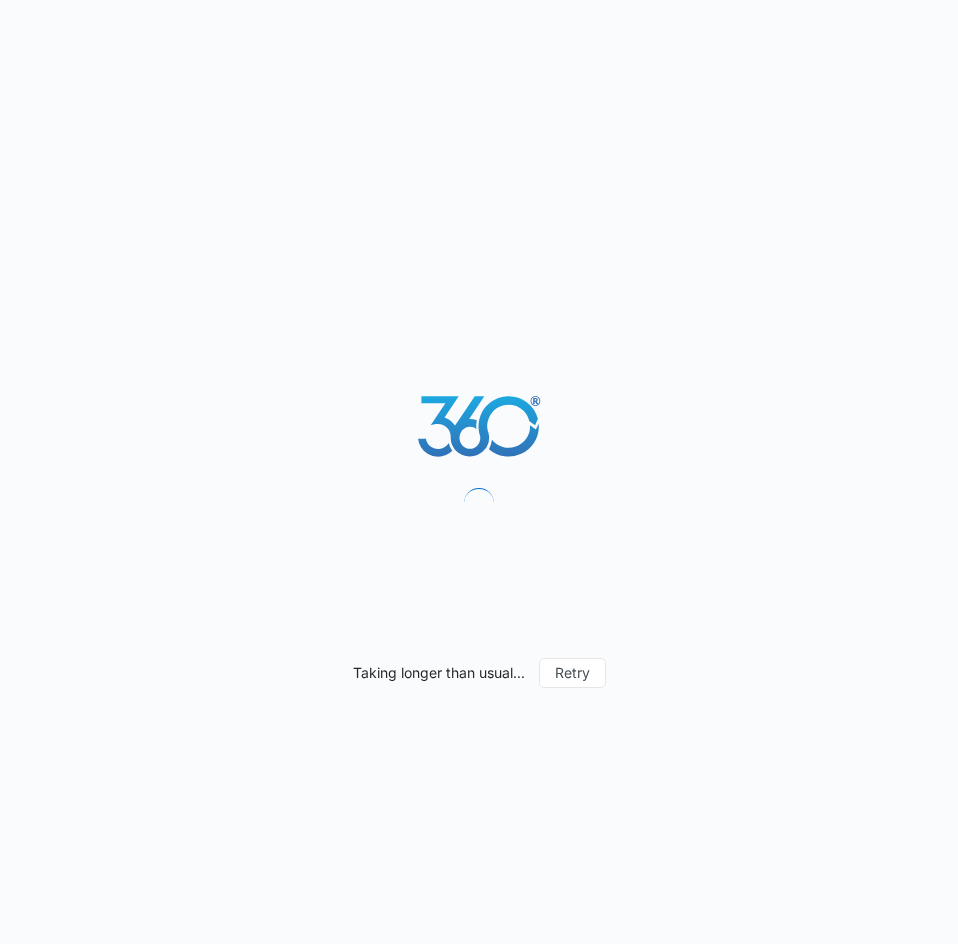 scroll, scrollTop: 0, scrollLeft: 0, axis: both 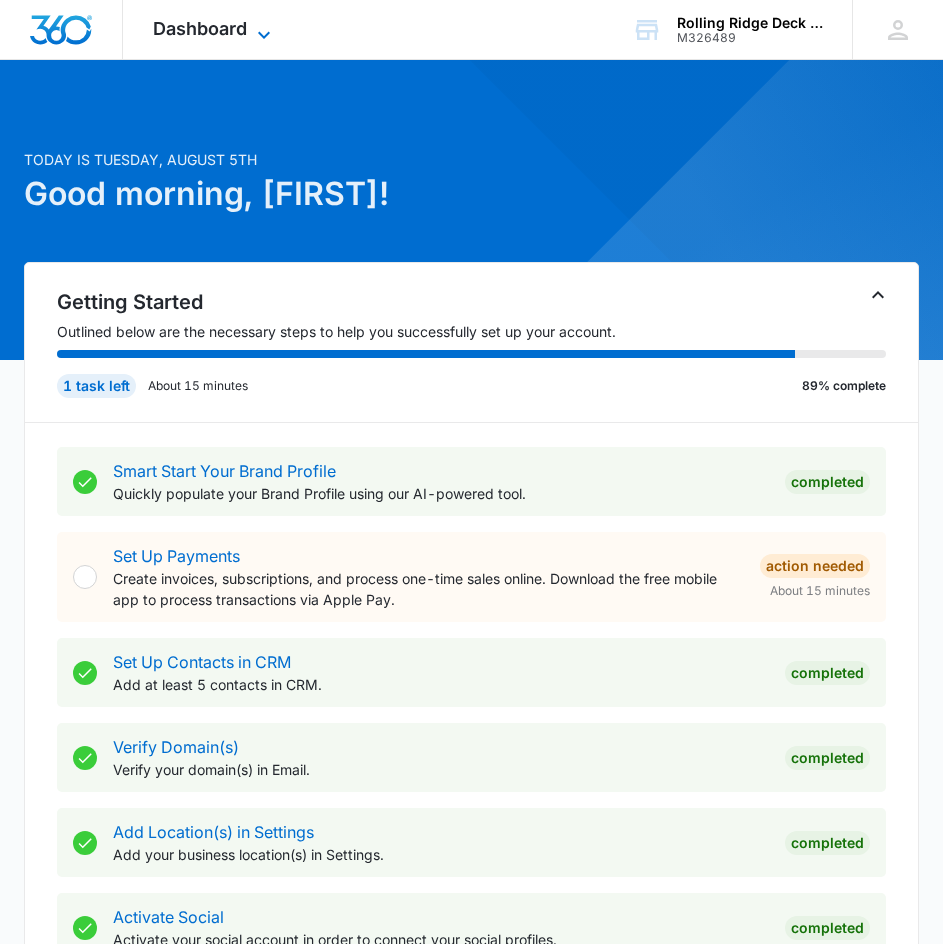 click on "Dashboard" at bounding box center [200, 28] 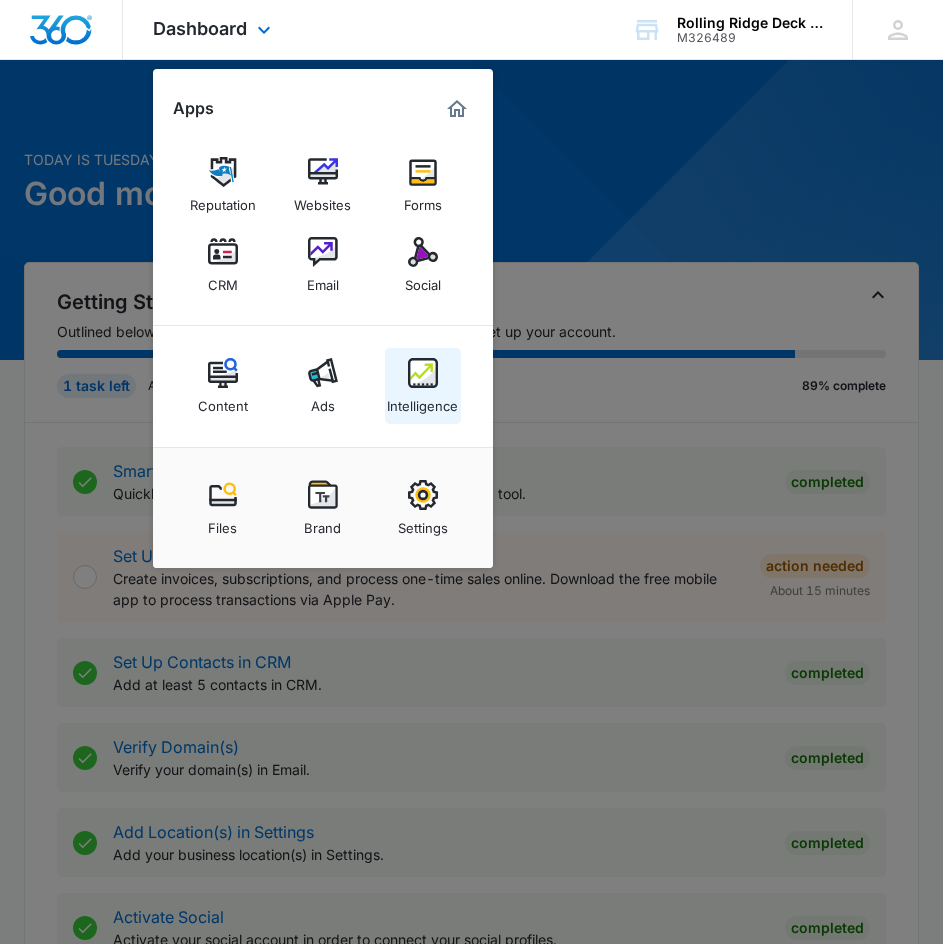 click at bounding box center [423, 373] 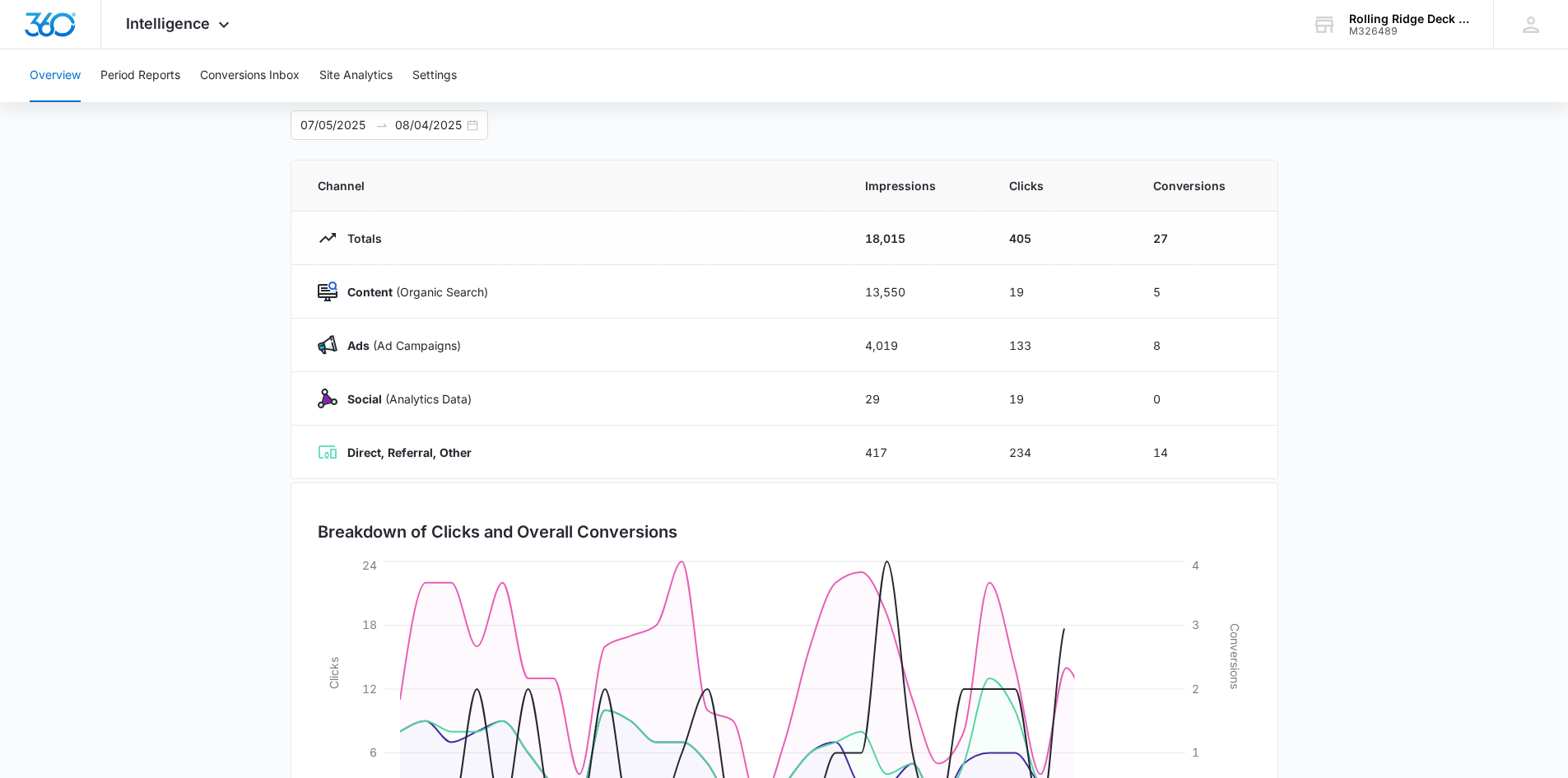 scroll, scrollTop: 0, scrollLeft: 0, axis: both 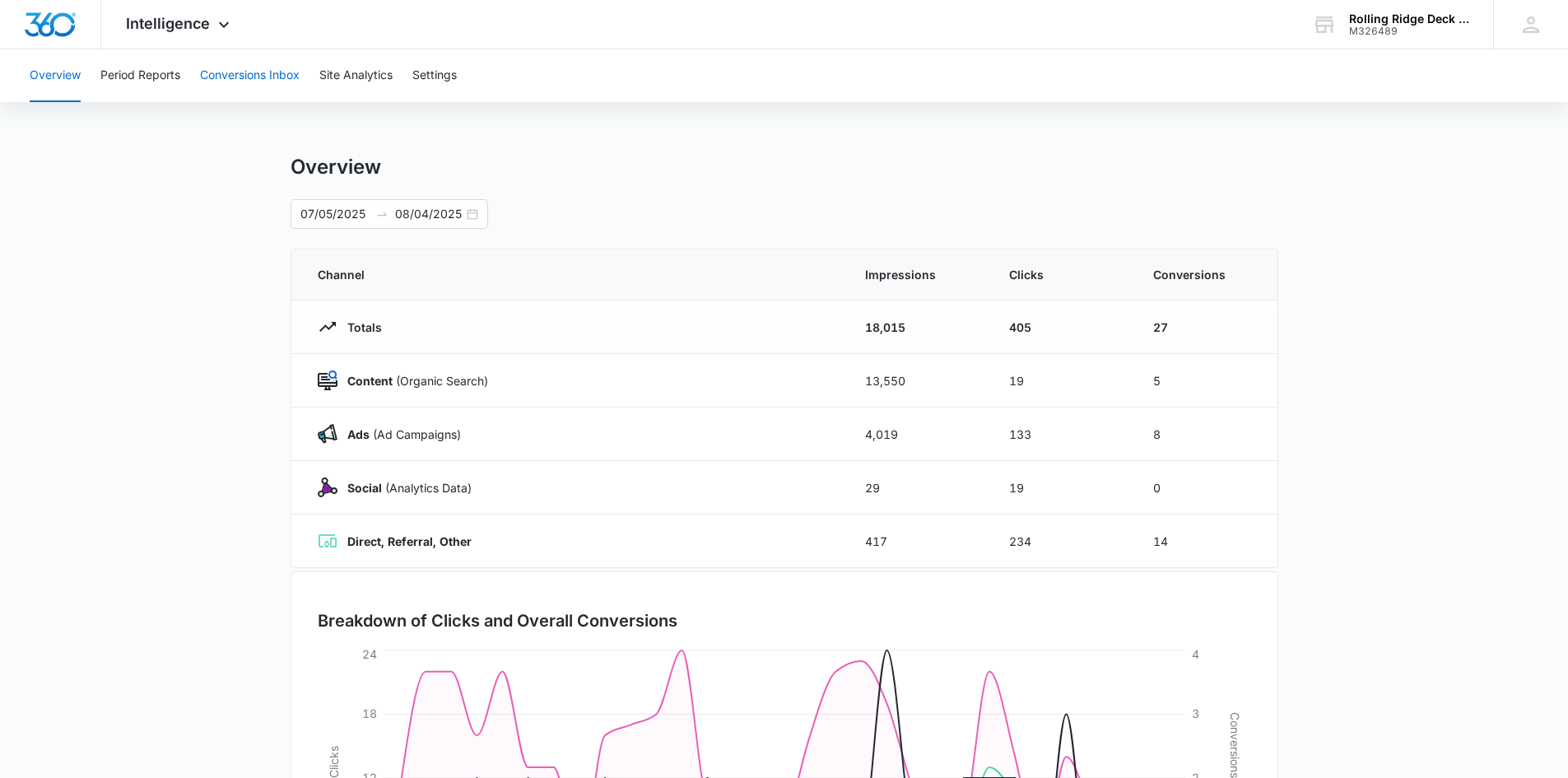 click on "Conversions Inbox" at bounding box center (249, 76) 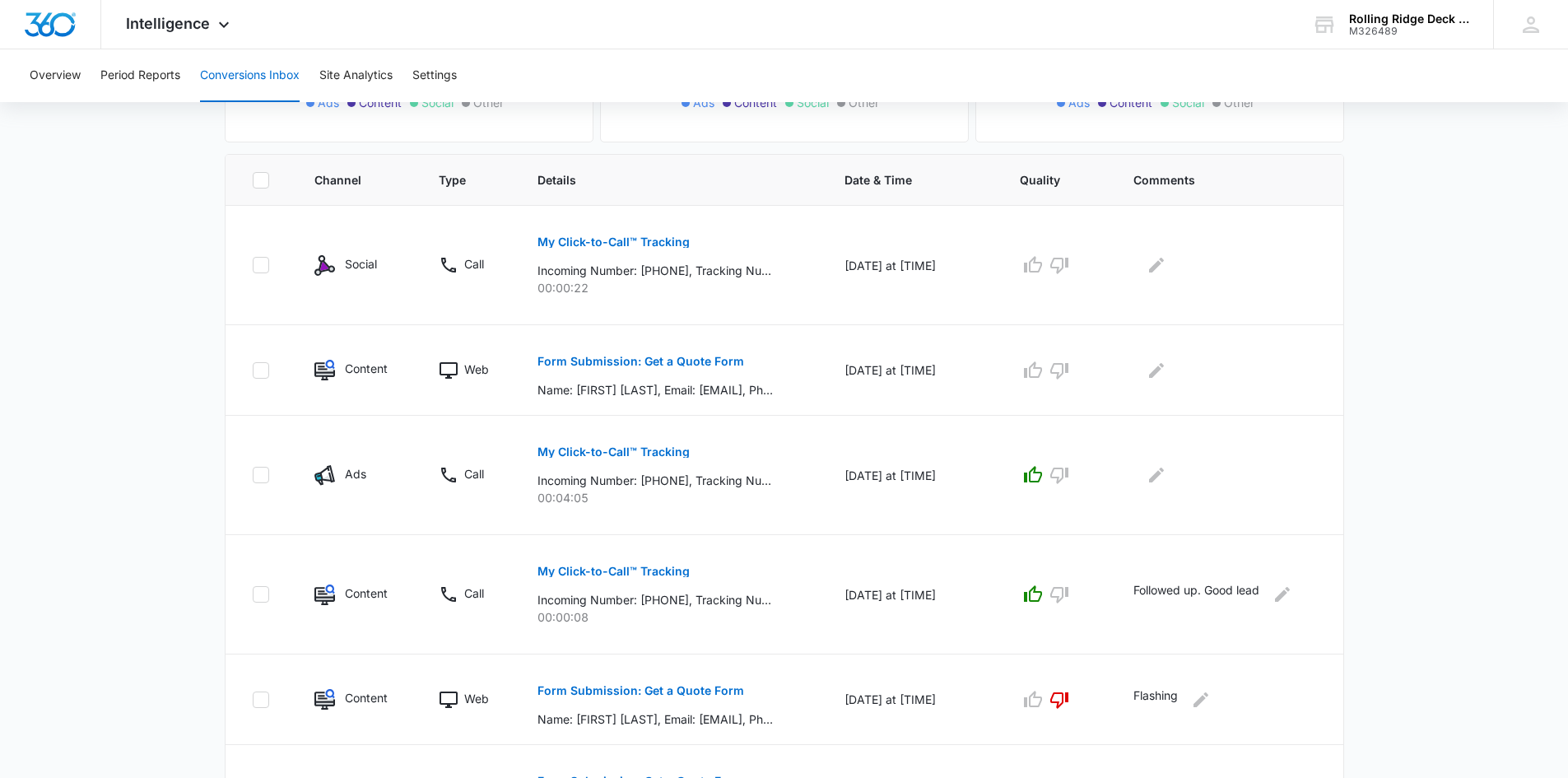 scroll, scrollTop: 329, scrollLeft: 0, axis: vertical 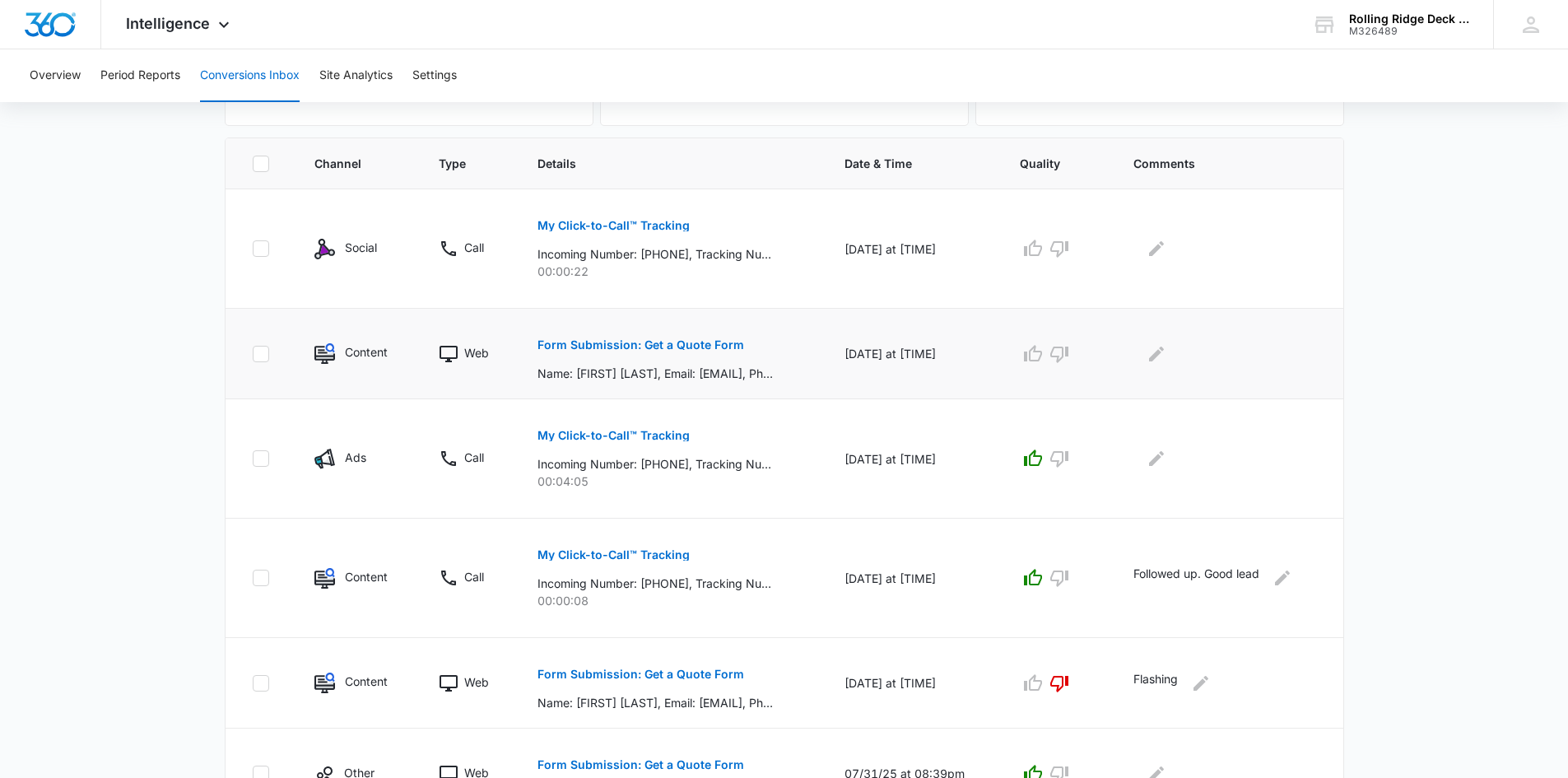 click on "Form Submission: Get a Quote Form" at bounding box center [640, 345] 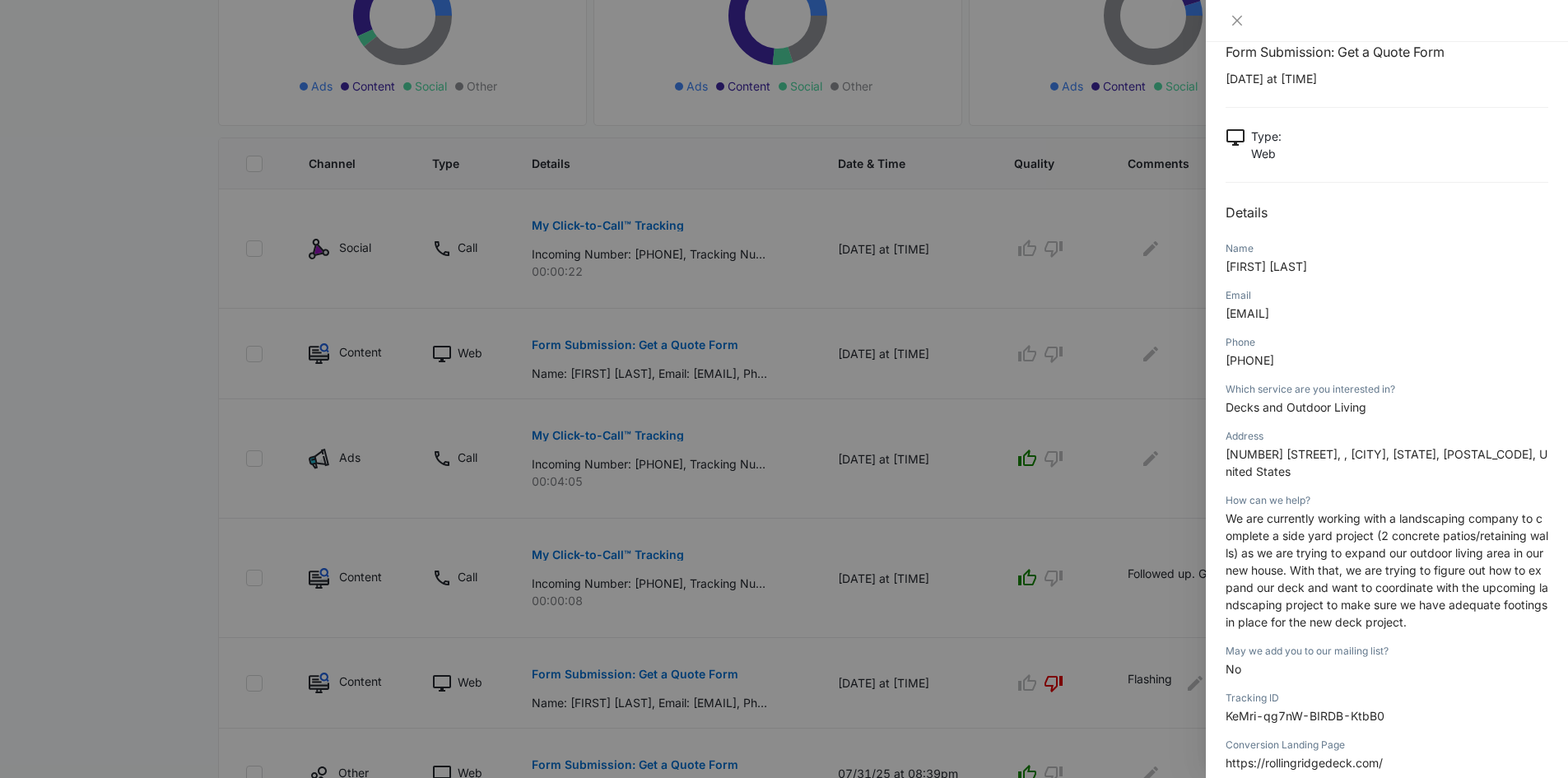 scroll, scrollTop: 0, scrollLeft: 0, axis: both 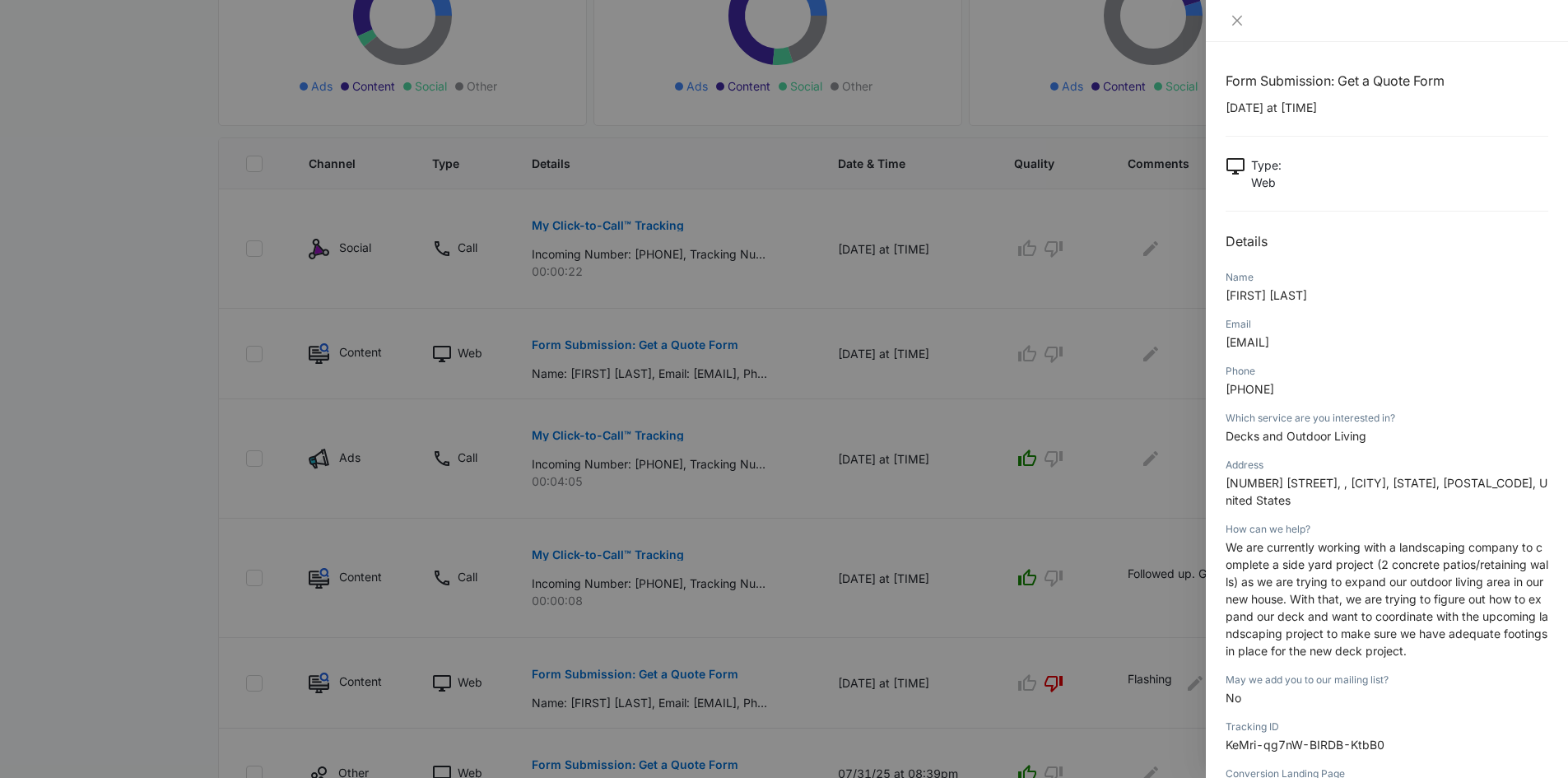 click at bounding box center [784, 389] 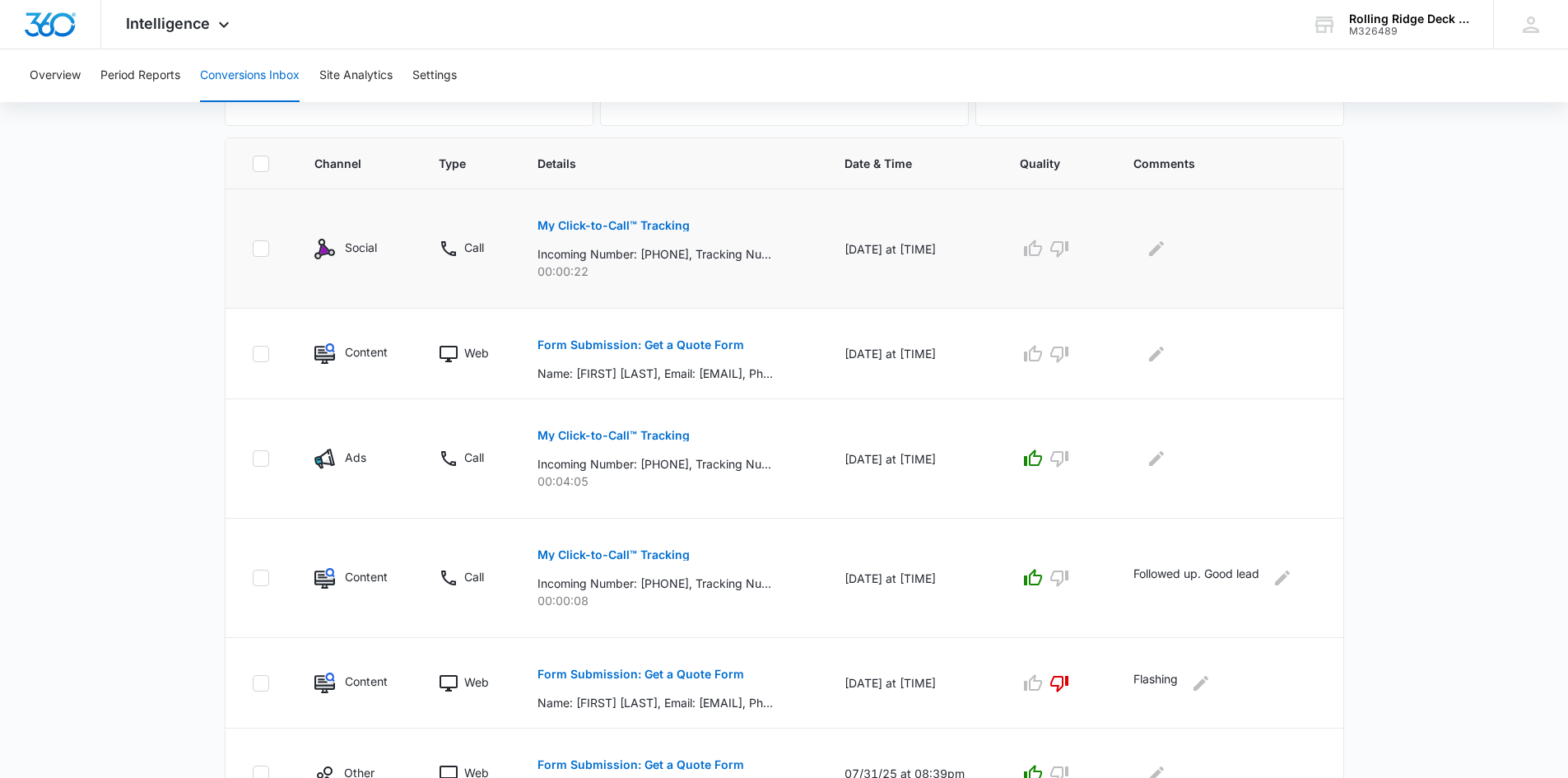 click on "My Click-to-Call™ Tracking" at bounding box center (613, 226) 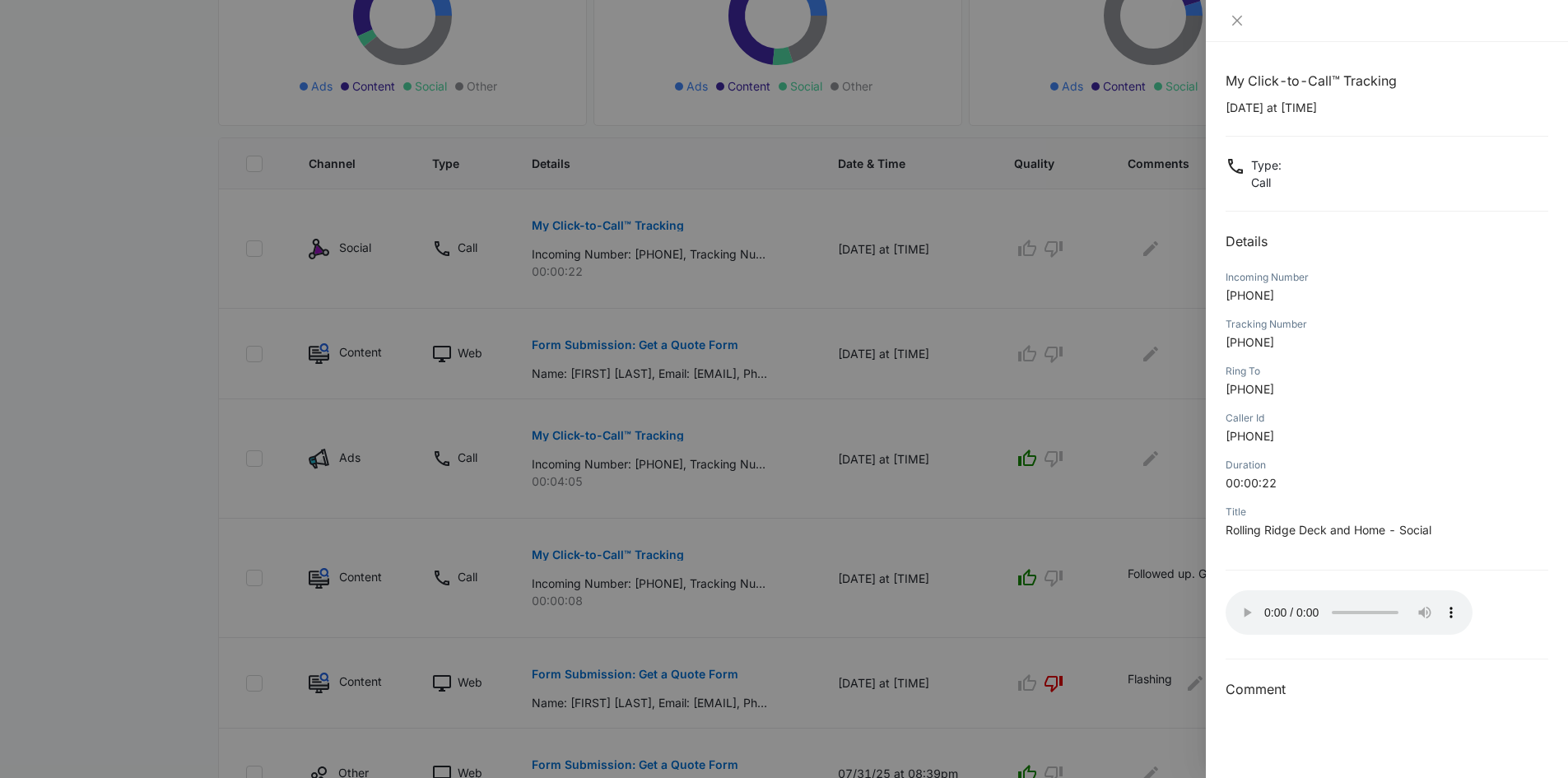 click at bounding box center [784, 389] 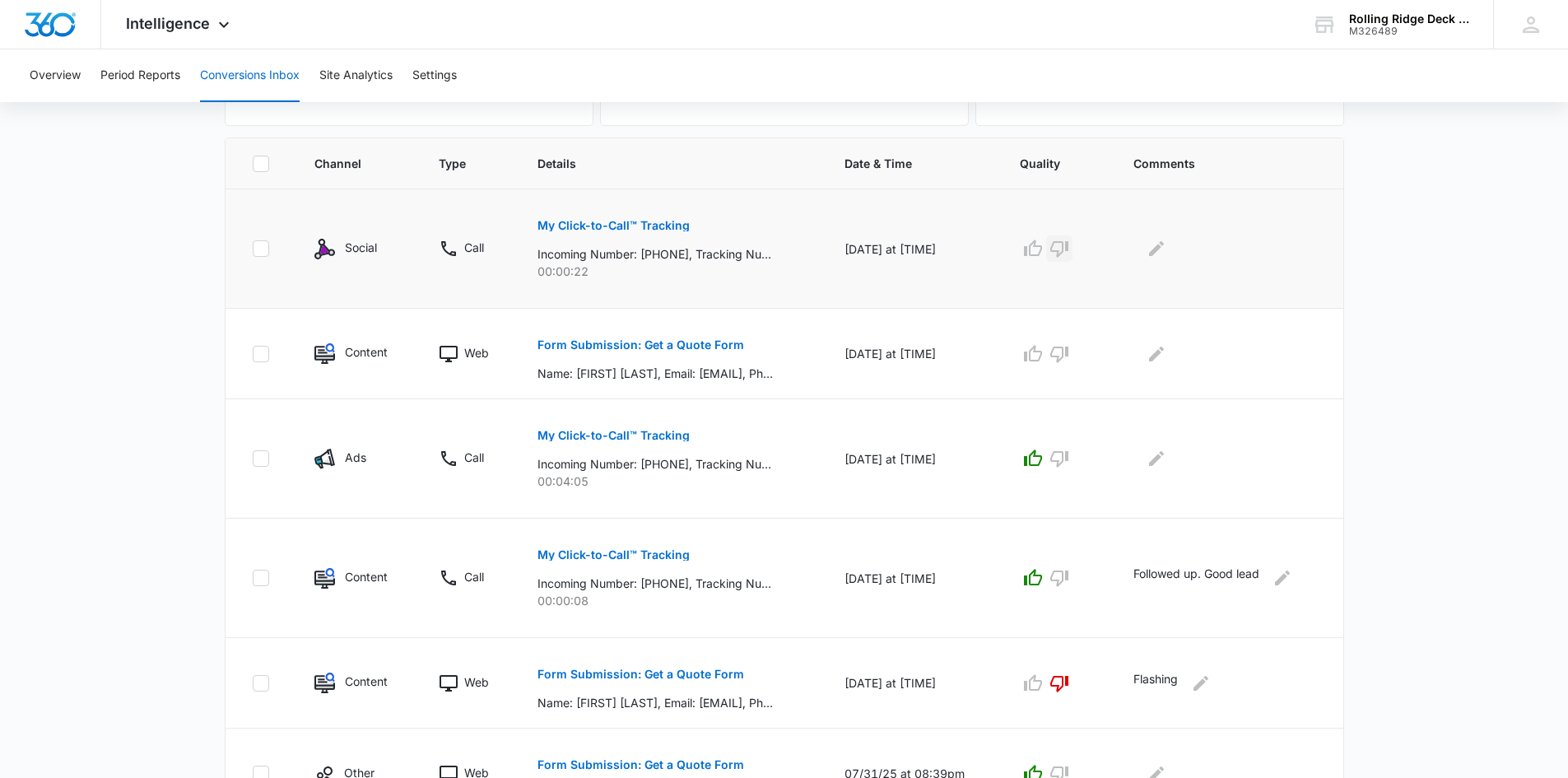 click 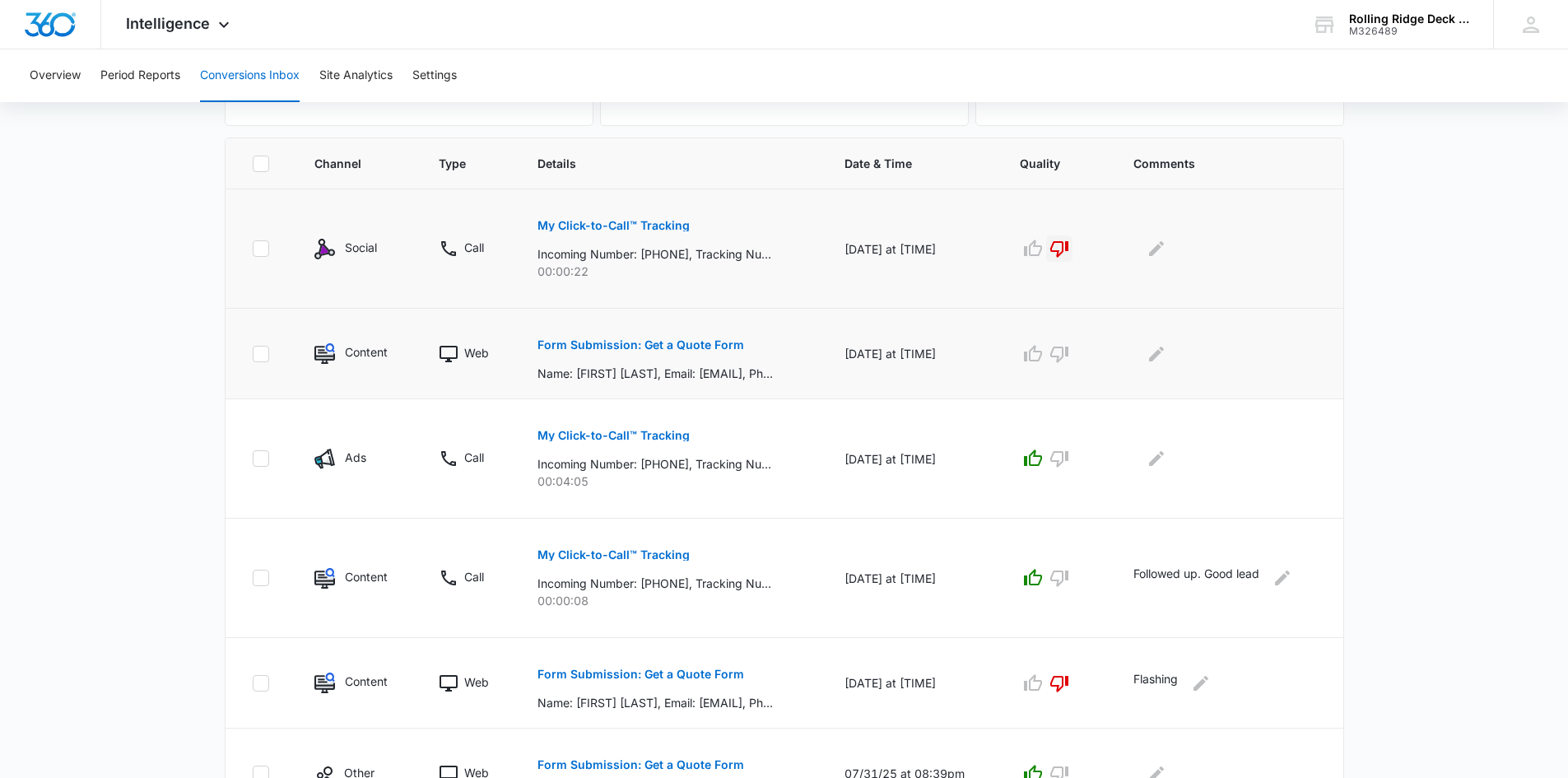 click on "Form Submission: Get a Quote Form" at bounding box center [640, 345] 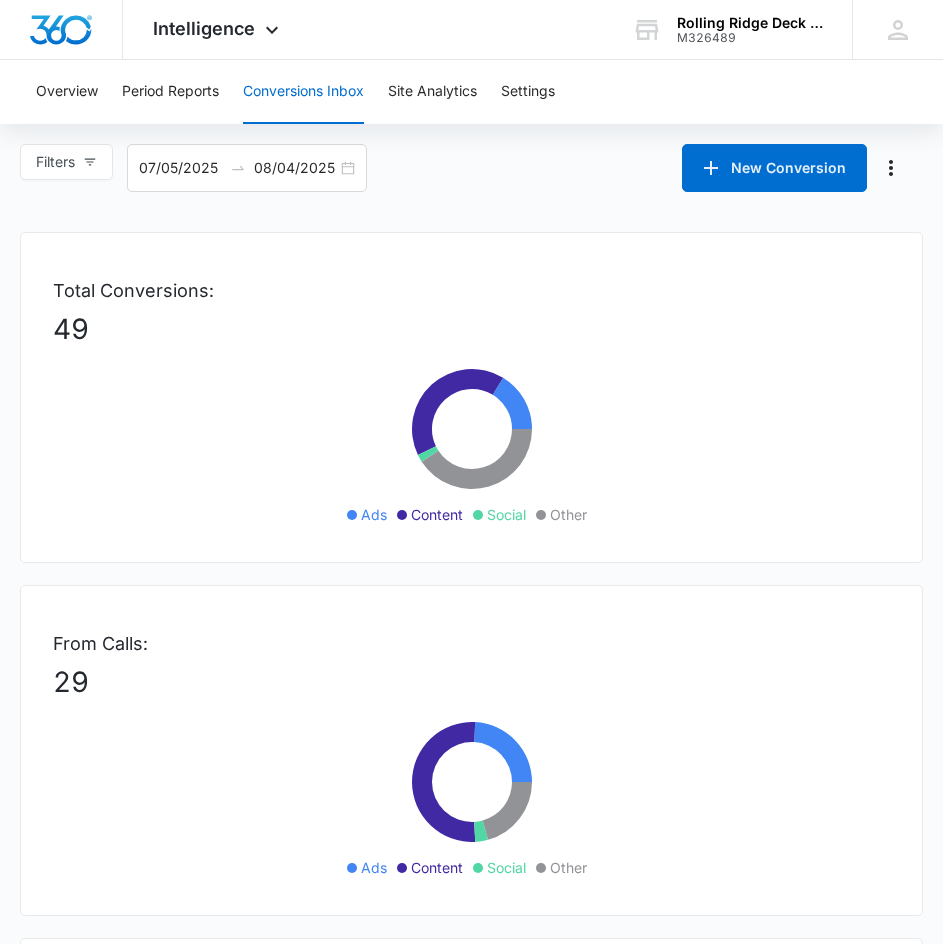 scroll, scrollTop: 200, scrollLeft: 0, axis: vertical 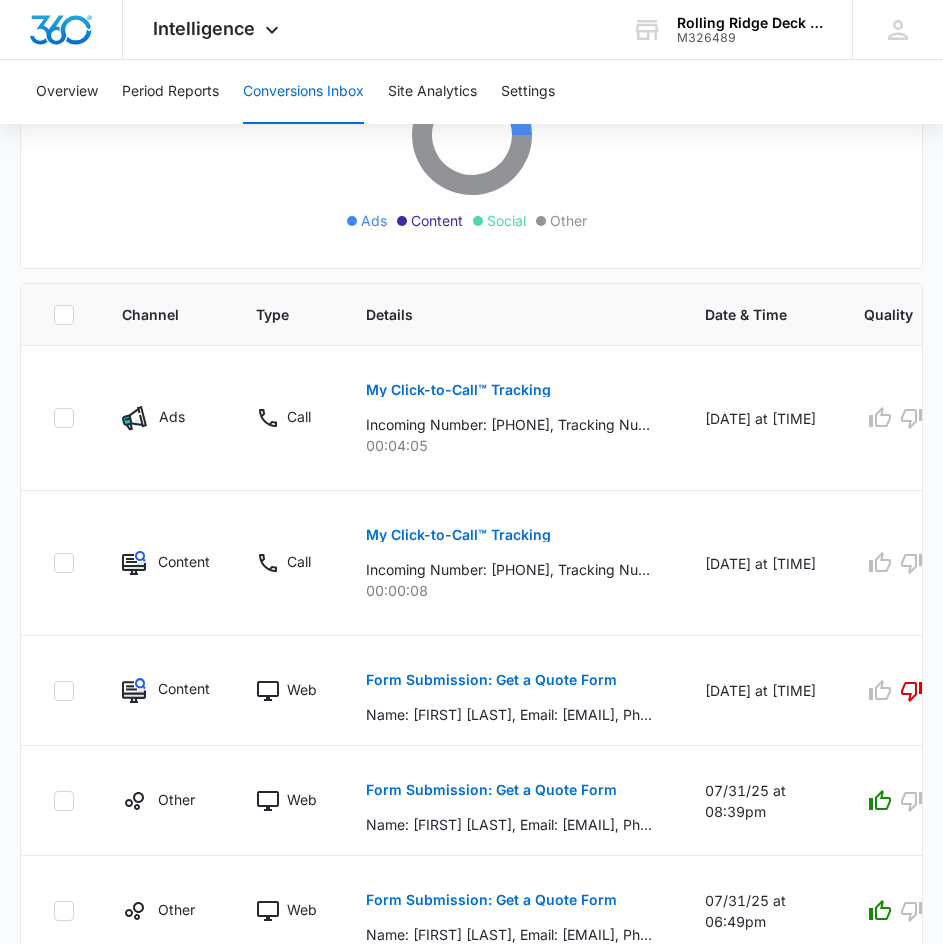 drag, startPoint x: 587, startPoint y: 261, endPoint x: 720, endPoint y: 263, distance: 133.01503 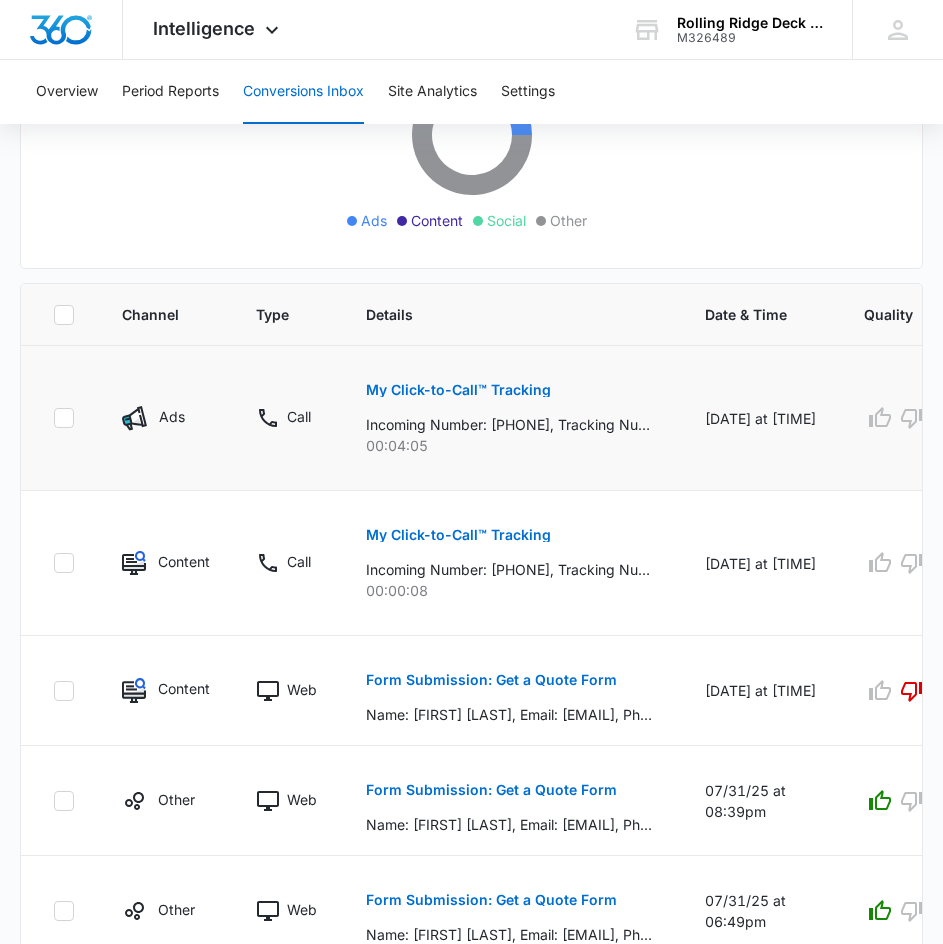 click on "My Click-to-Call™ Tracking" at bounding box center [458, 390] 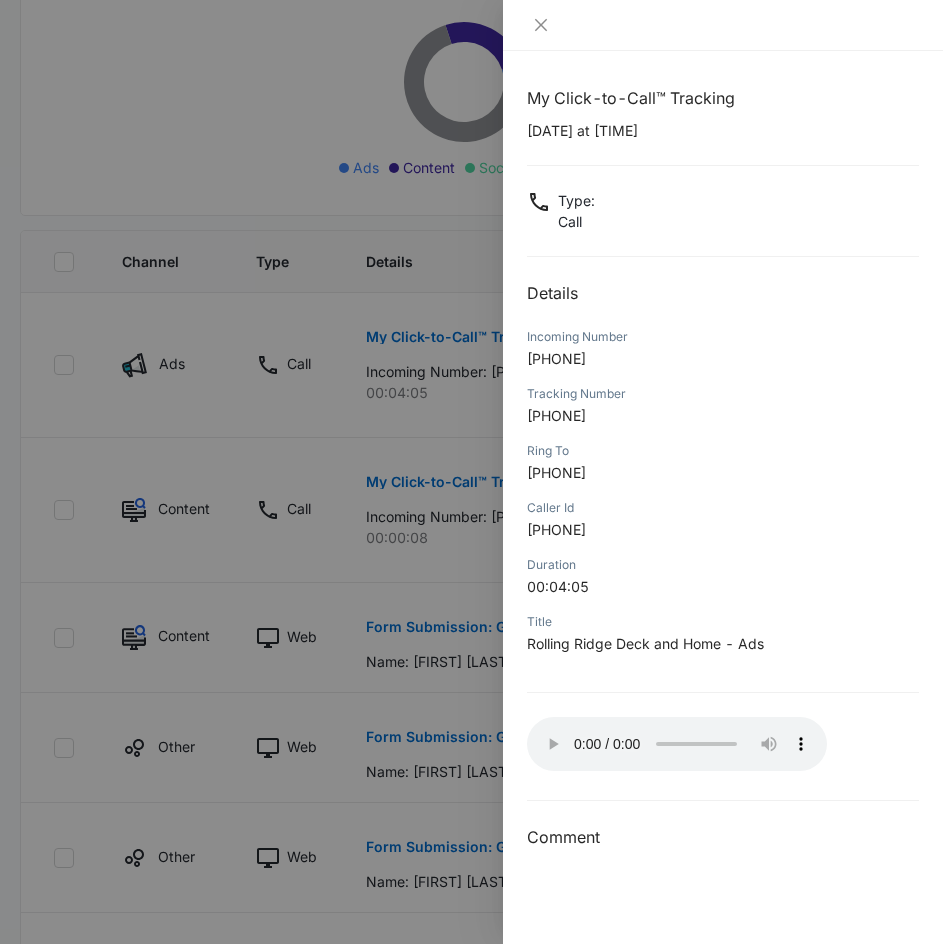 scroll, scrollTop: 1100, scrollLeft: 0, axis: vertical 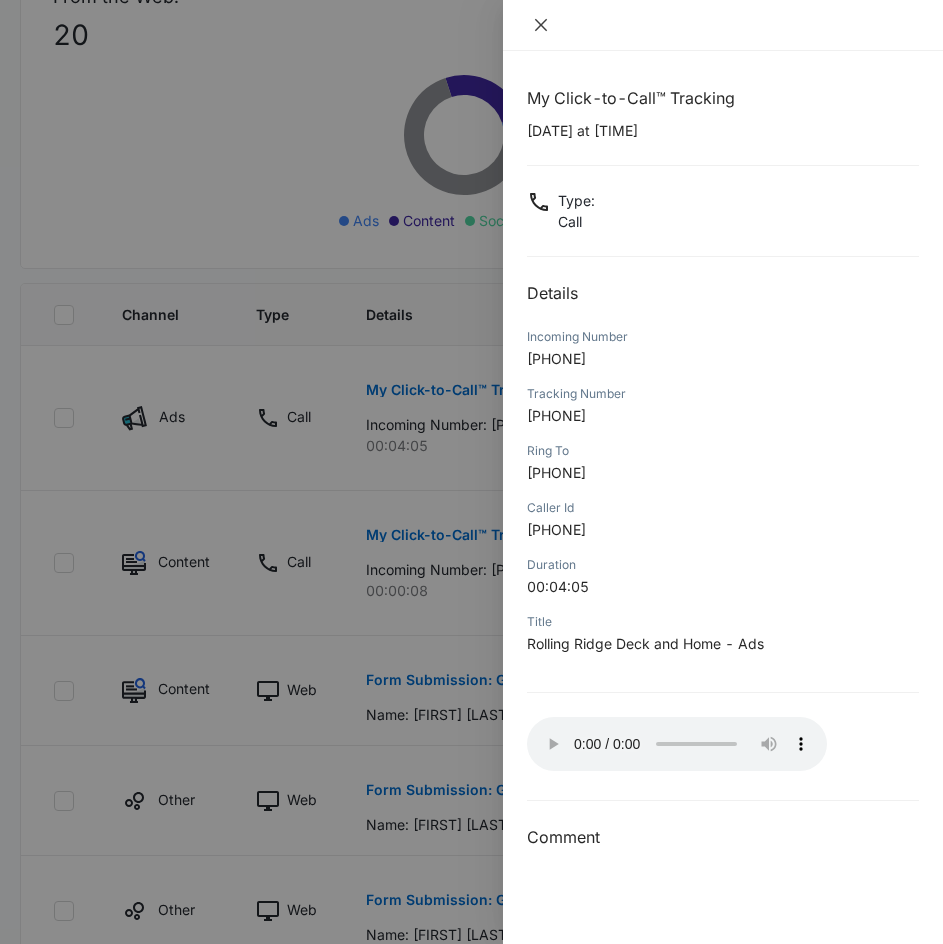 click 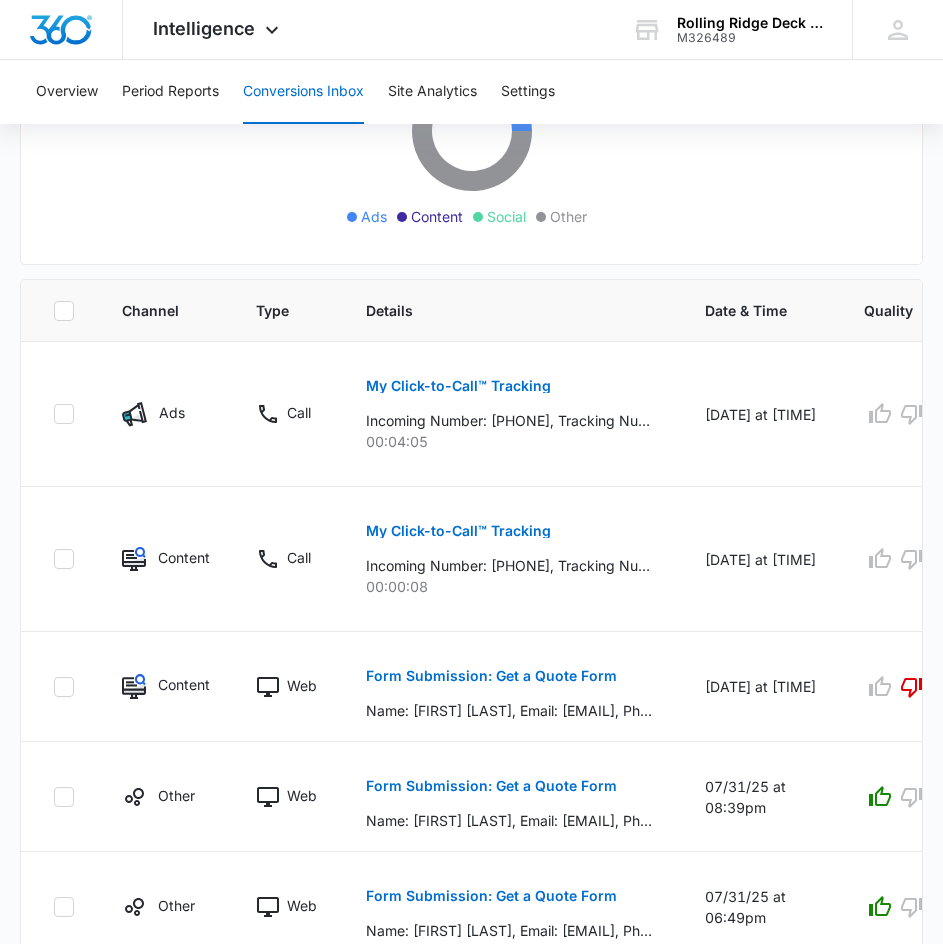 scroll, scrollTop: 1005, scrollLeft: 0, axis: vertical 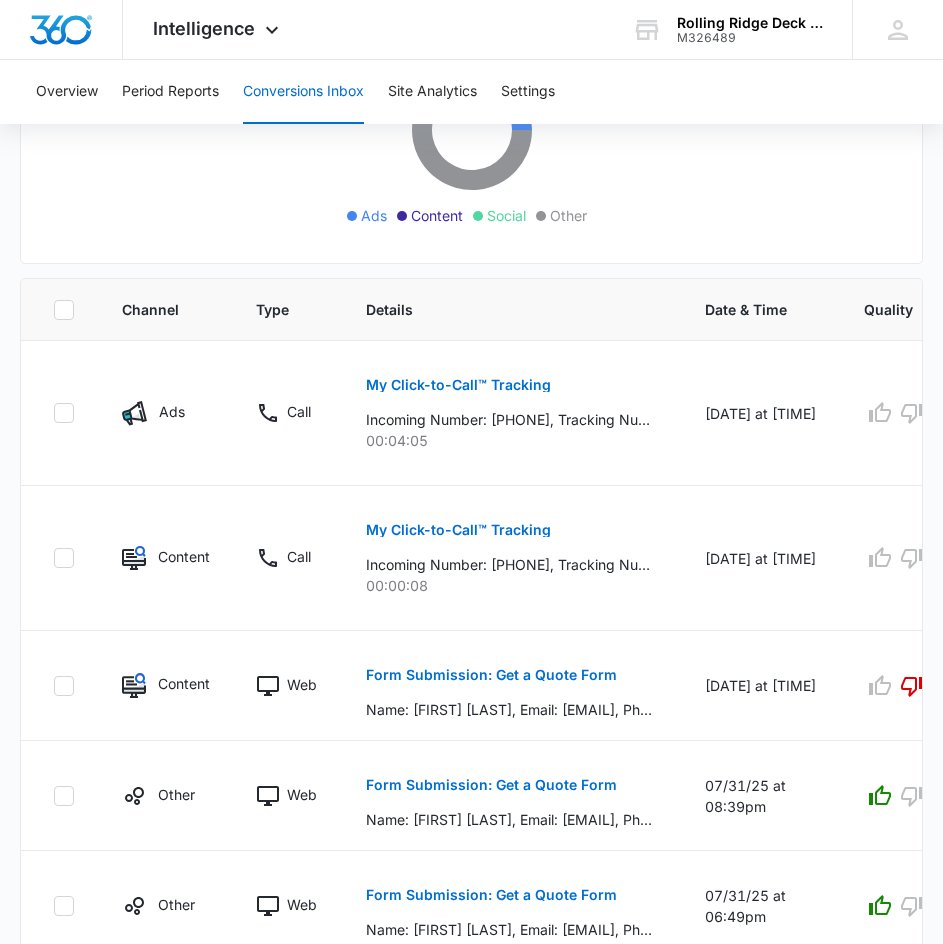 drag, startPoint x: 522, startPoint y: 268, endPoint x: 604, endPoint y: 280, distance: 82.8734 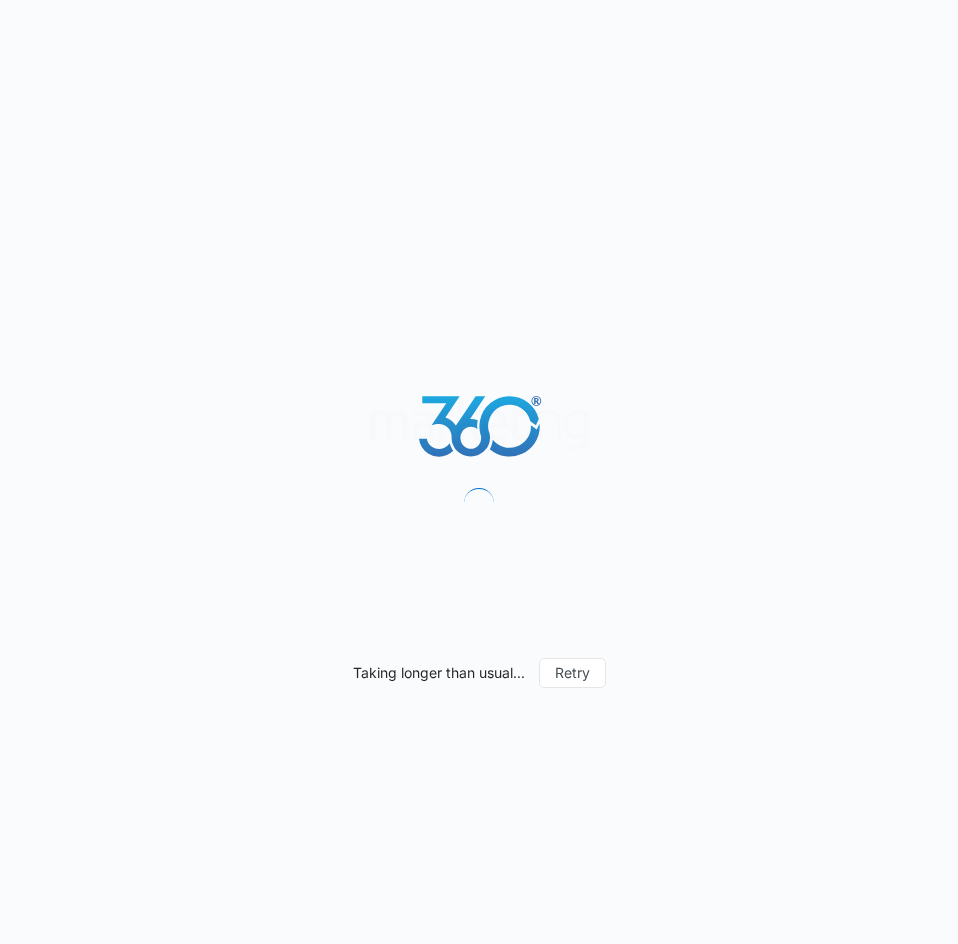 scroll, scrollTop: 0, scrollLeft: 0, axis: both 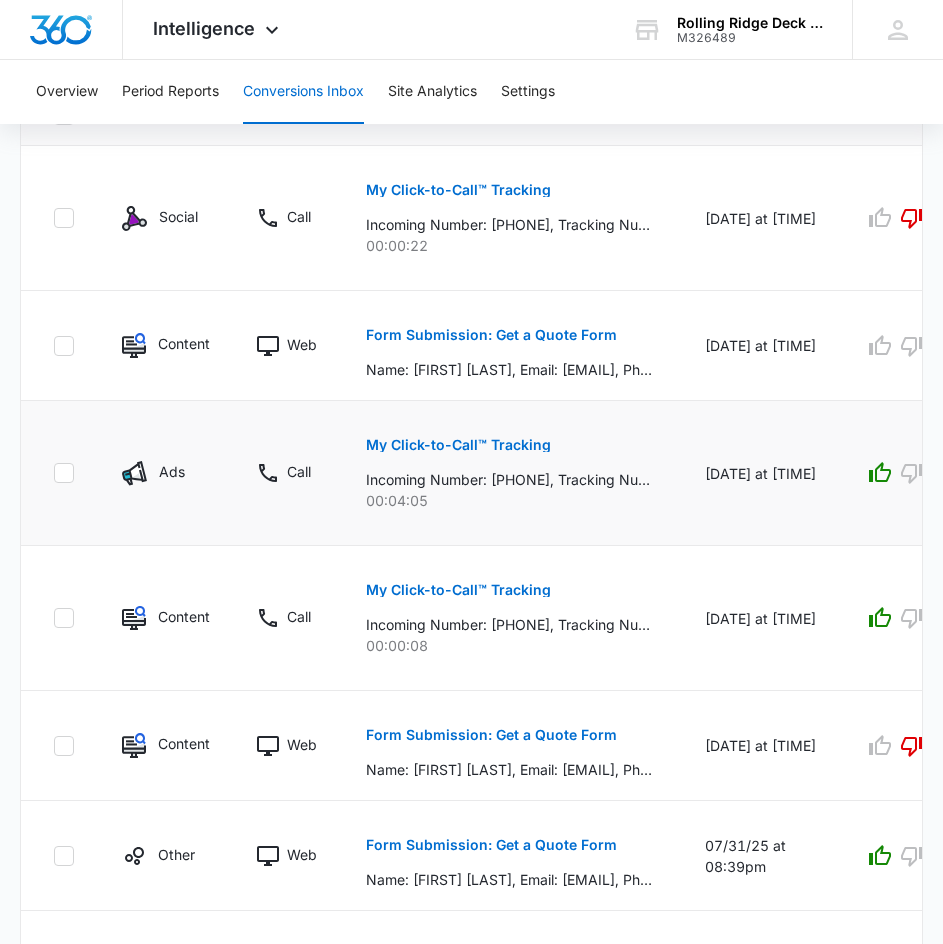 click on "My Click-to-Call™ Tracking" at bounding box center (458, 445) 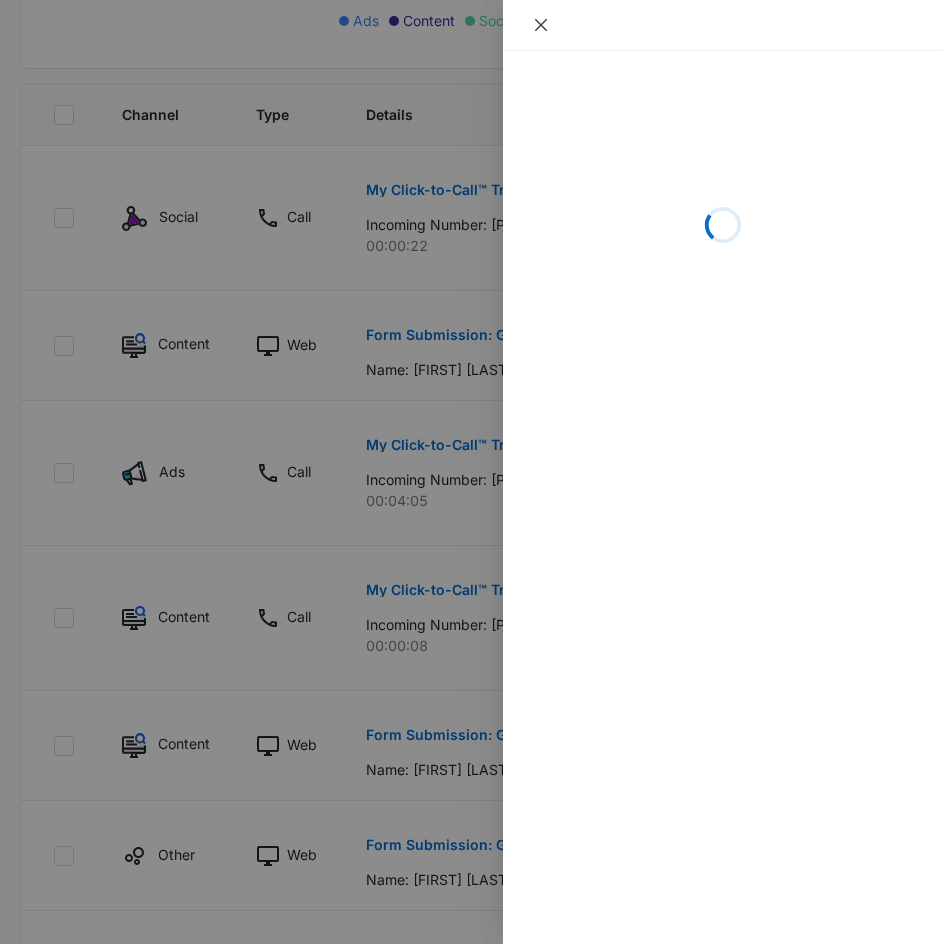 click 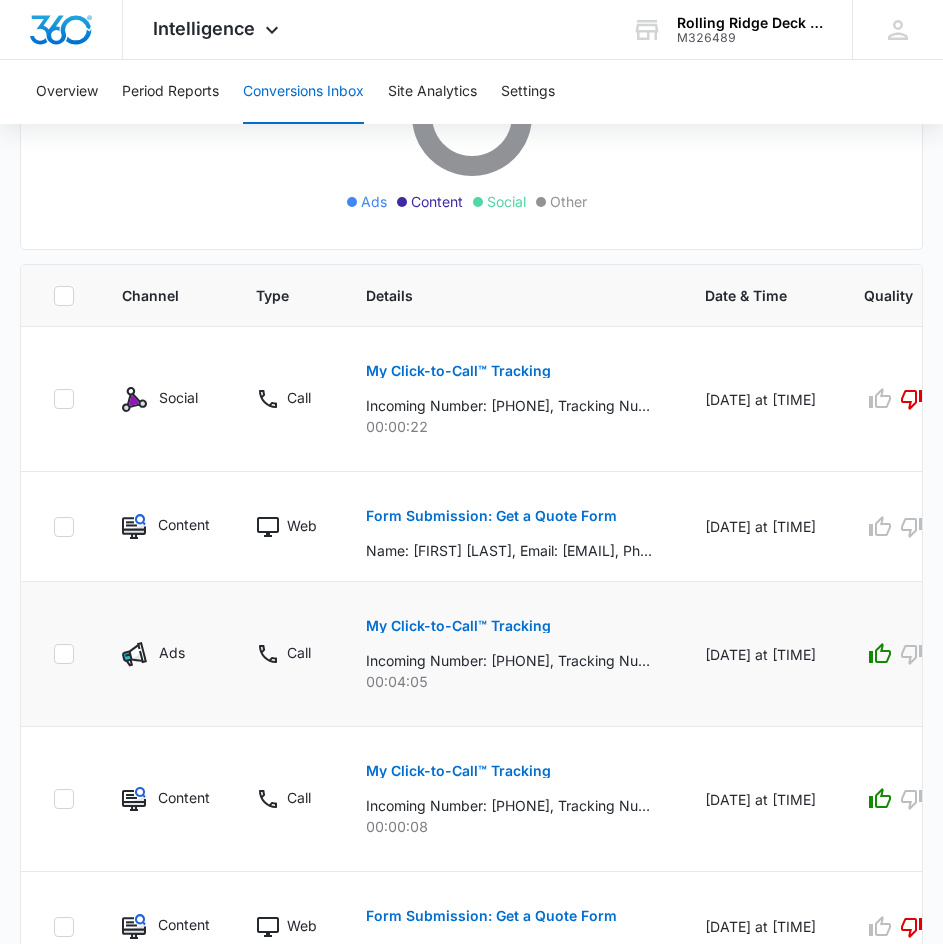 scroll, scrollTop: 1054, scrollLeft: 0, axis: vertical 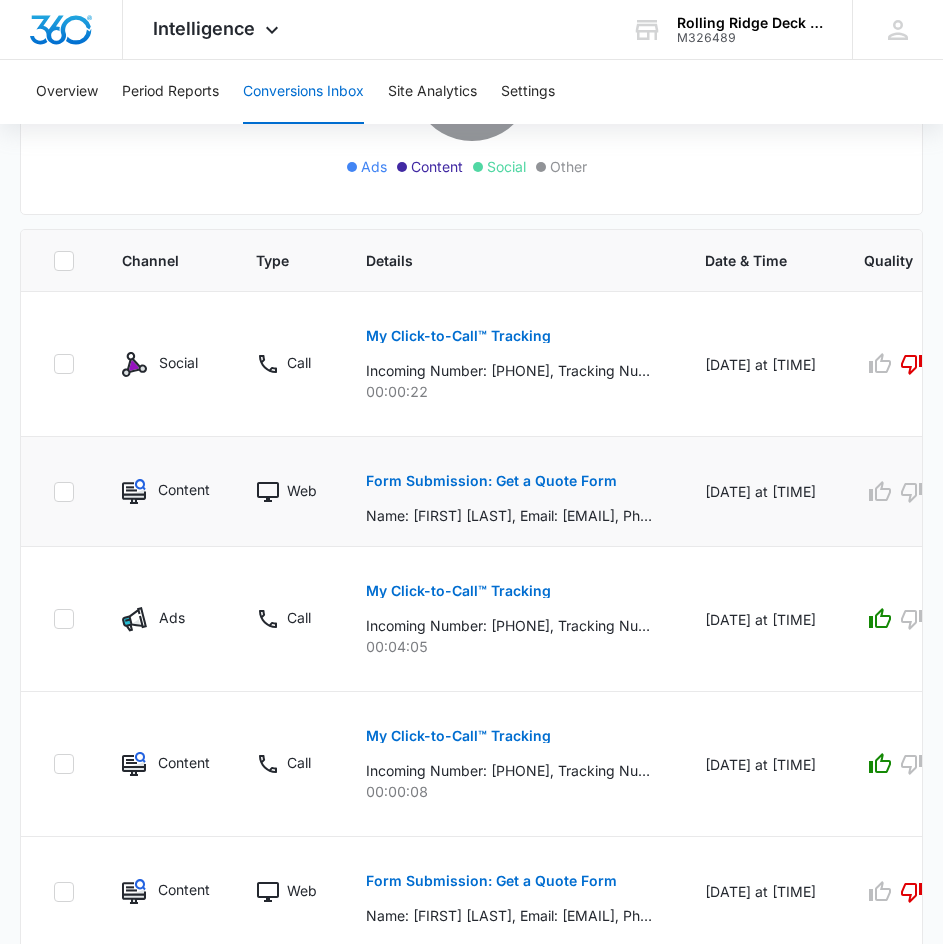 click on "Form Submission: Get a Quote Form" at bounding box center (491, 481) 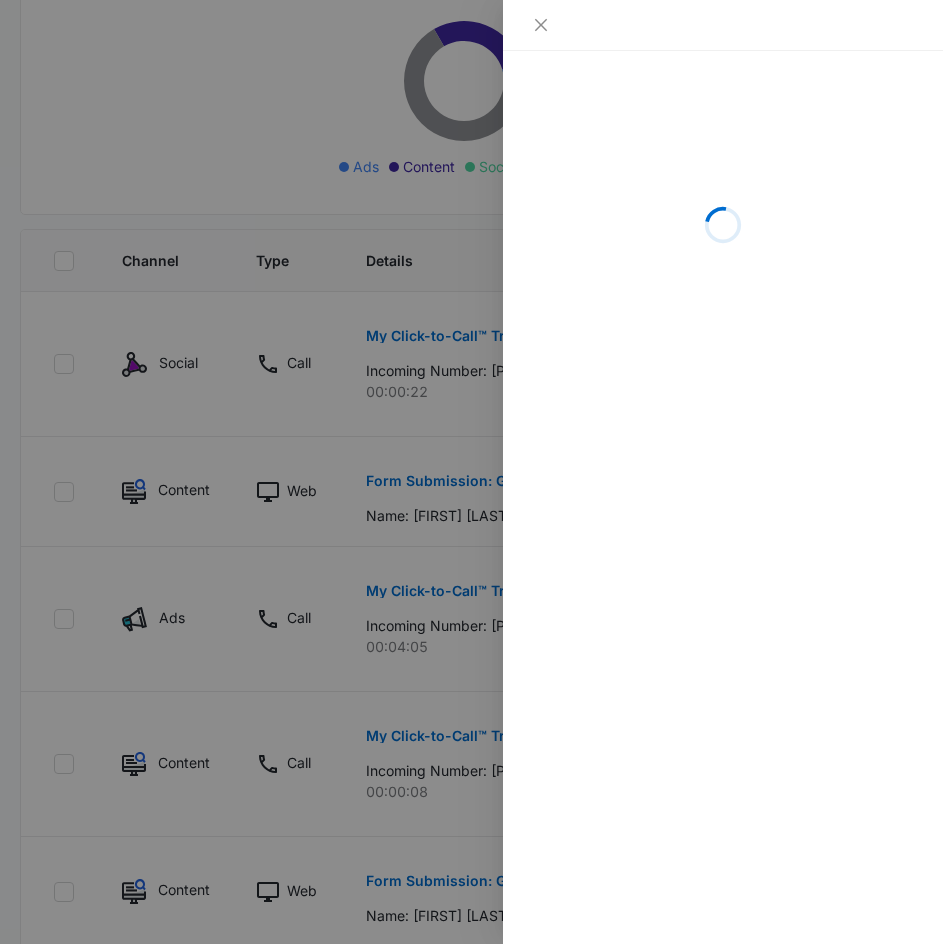 click at bounding box center (471, 472) 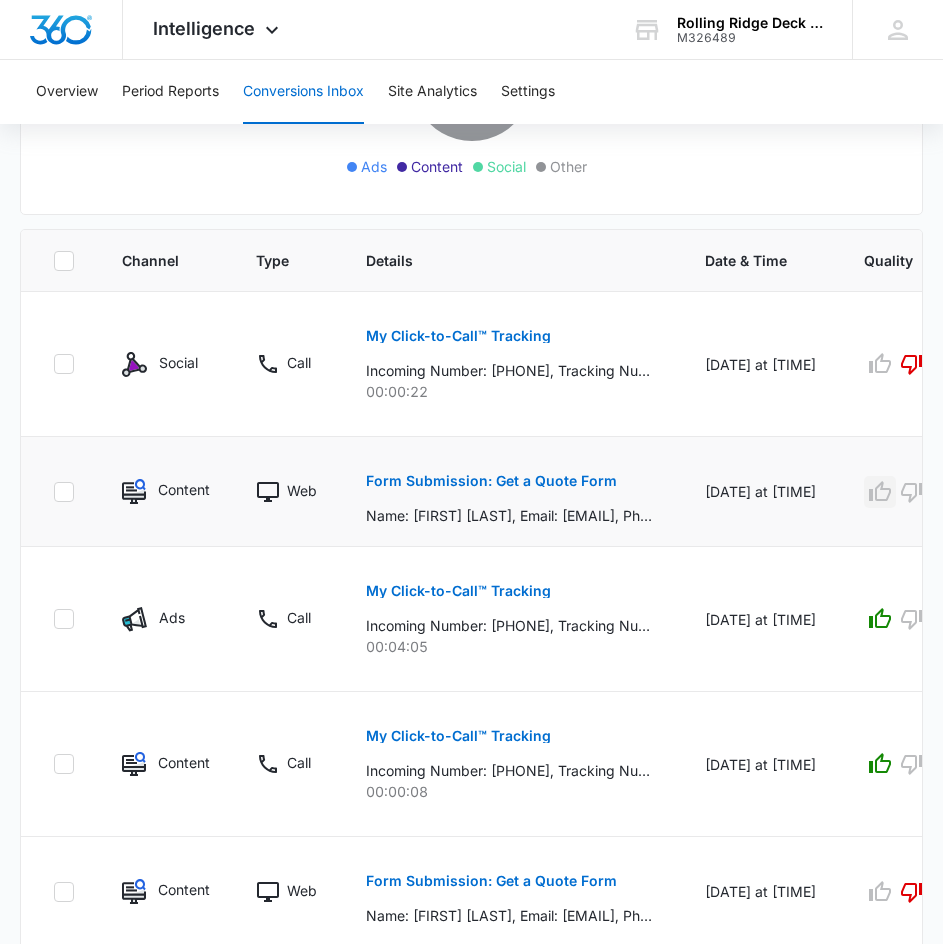 click 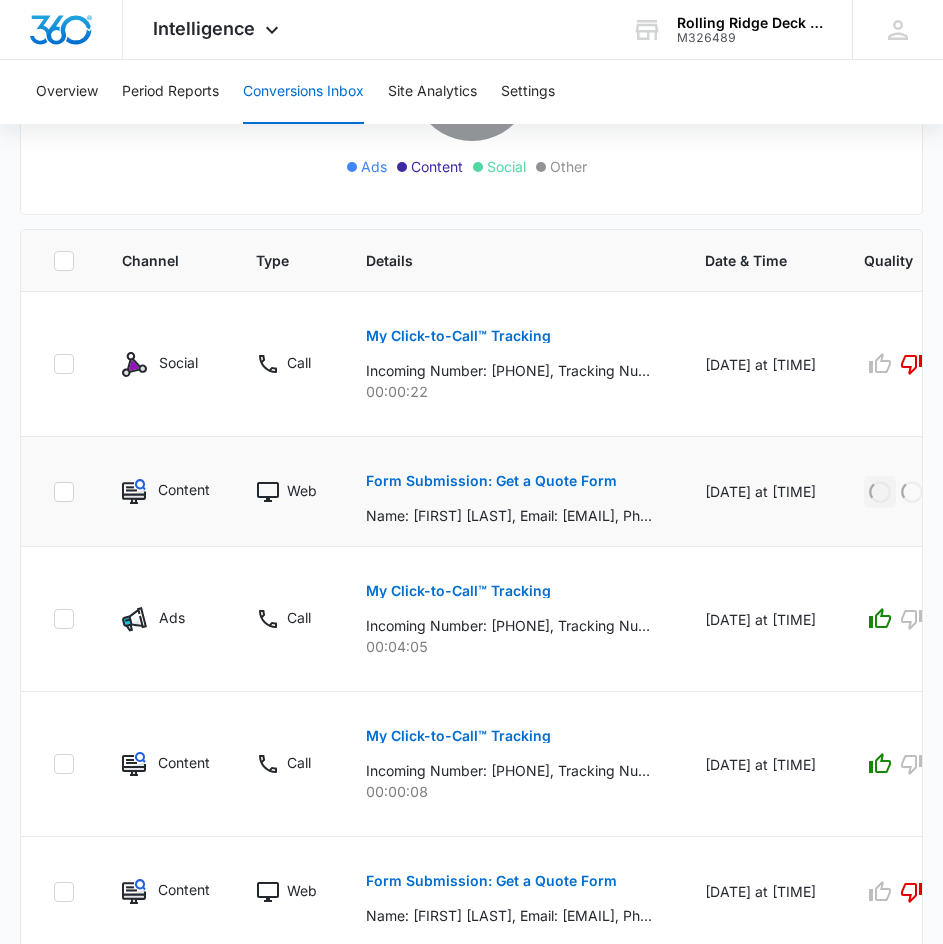 click on "Form Submission: Get a Quote Form" at bounding box center [491, 481] 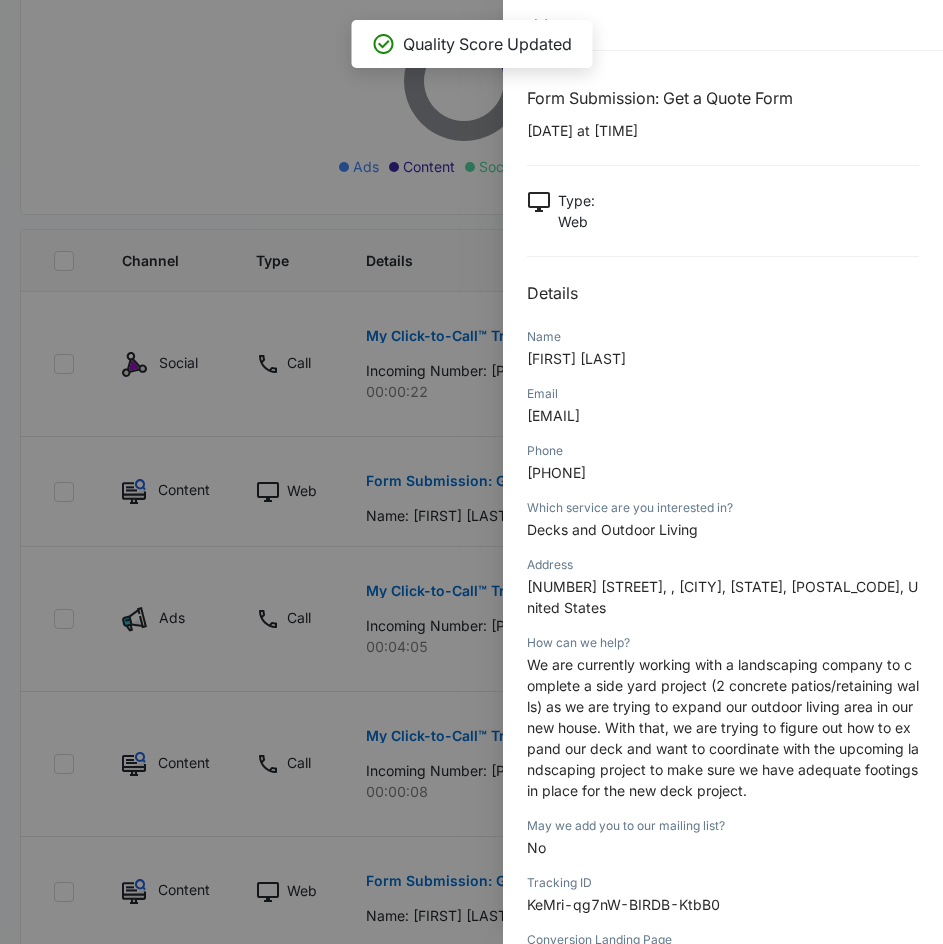 drag, startPoint x: 640, startPoint y: 469, endPoint x: 527, endPoint y: 471, distance: 113.0177 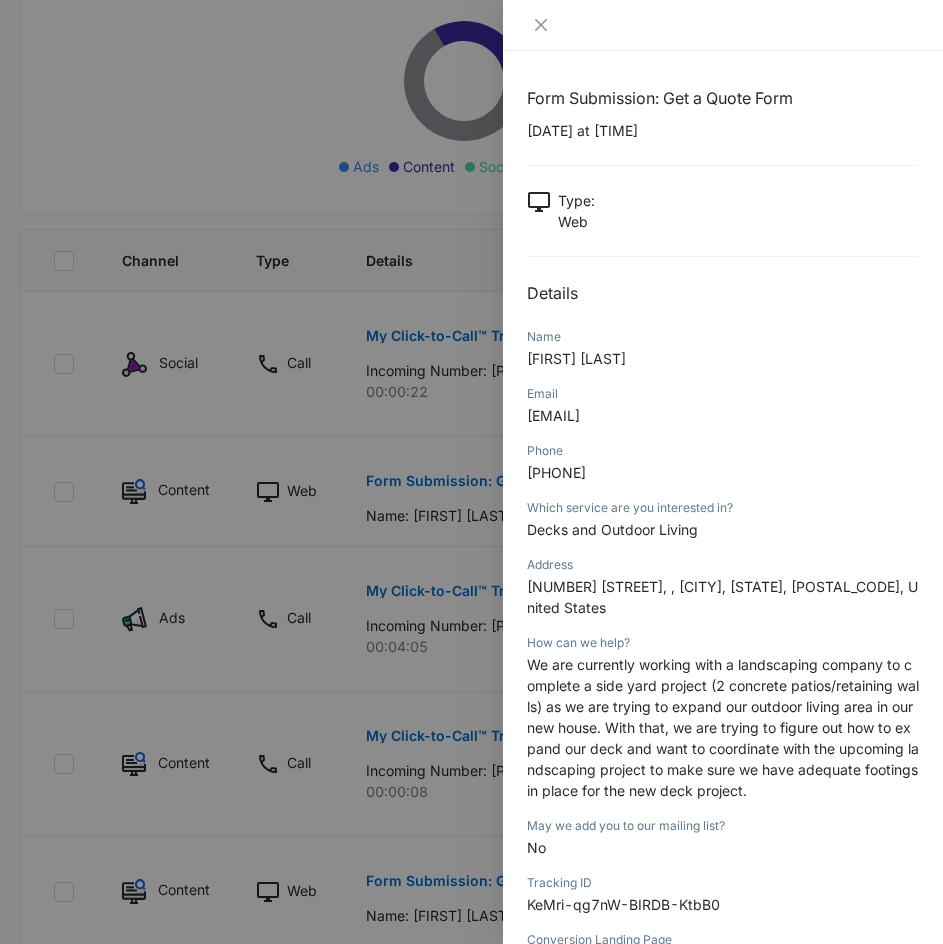 drag, startPoint x: 735, startPoint y: 415, endPoint x: 513, endPoint y: 424, distance: 222.18236 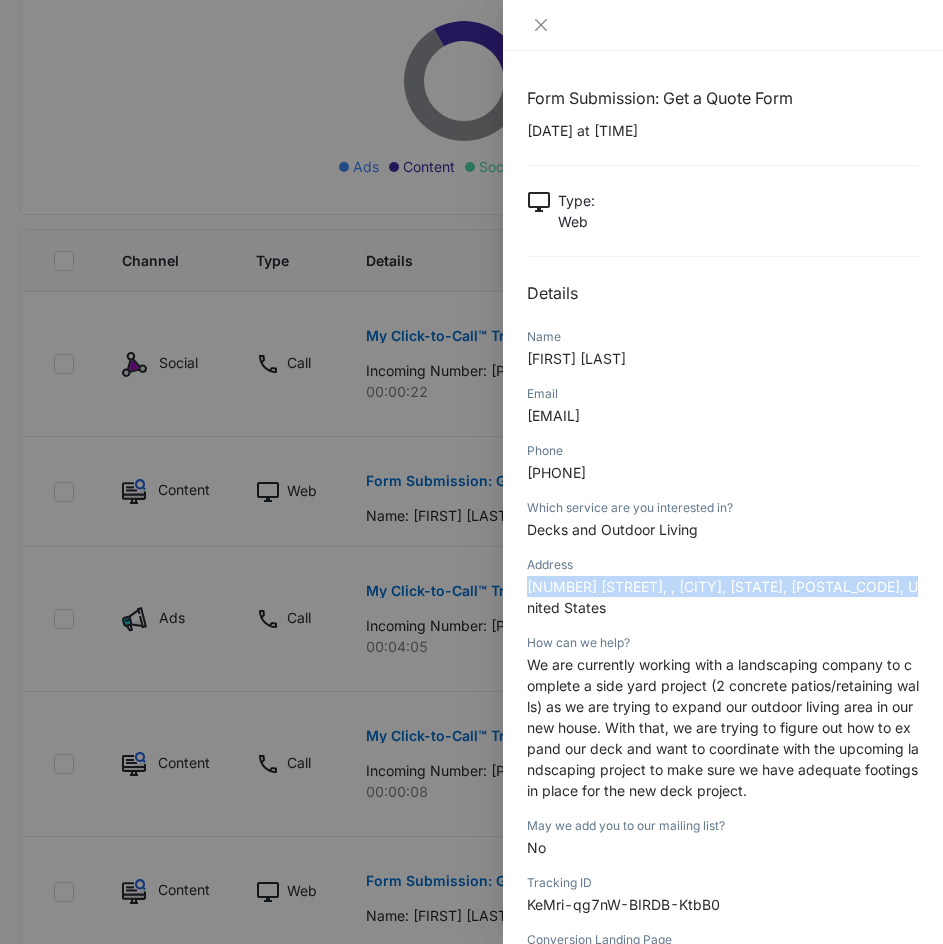 drag, startPoint x: 524, startPoint y: 587, endPoint x: 900, endPoint y: 587, distance: 376 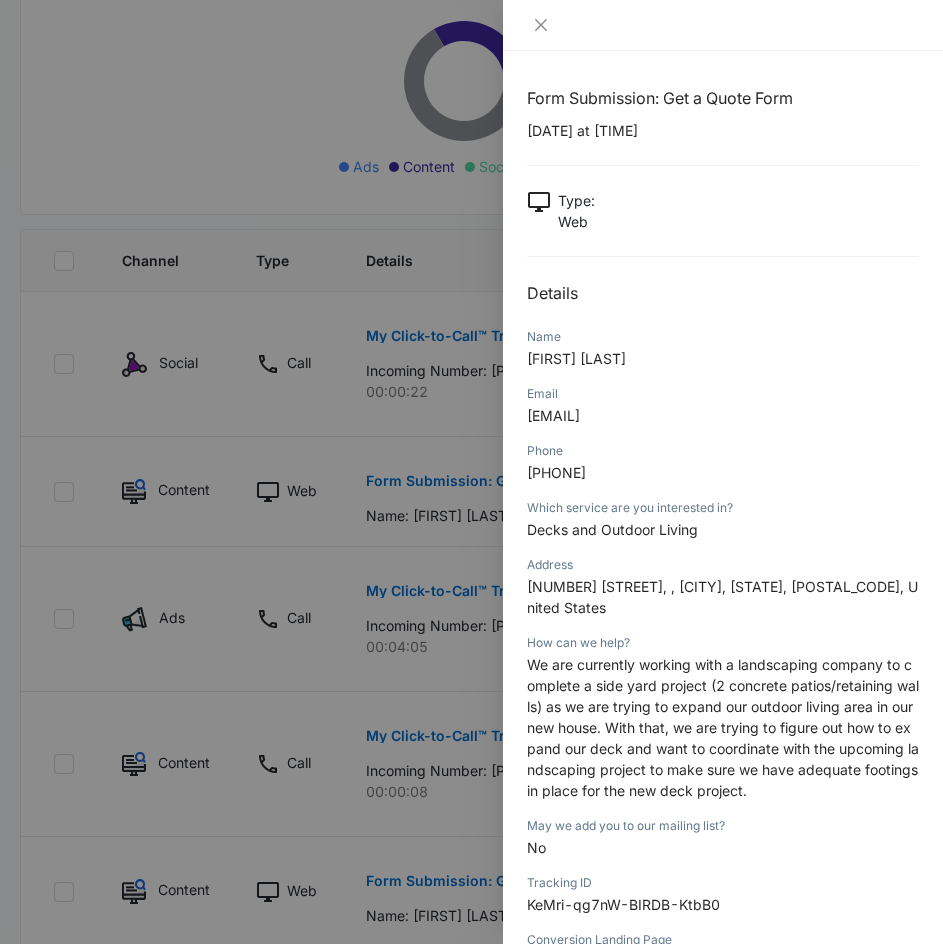 click at bounding box center [471, 472] 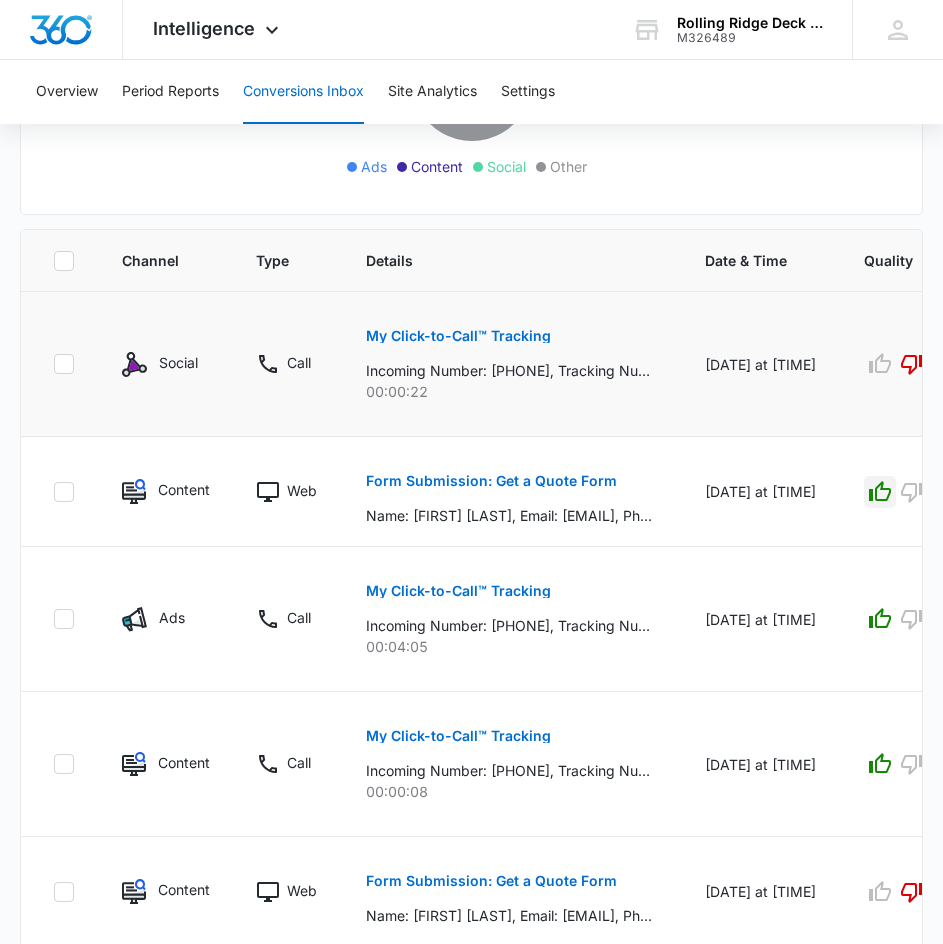 click on "My Click-to-Call™ Tracking" at bounding box center [458, 336] 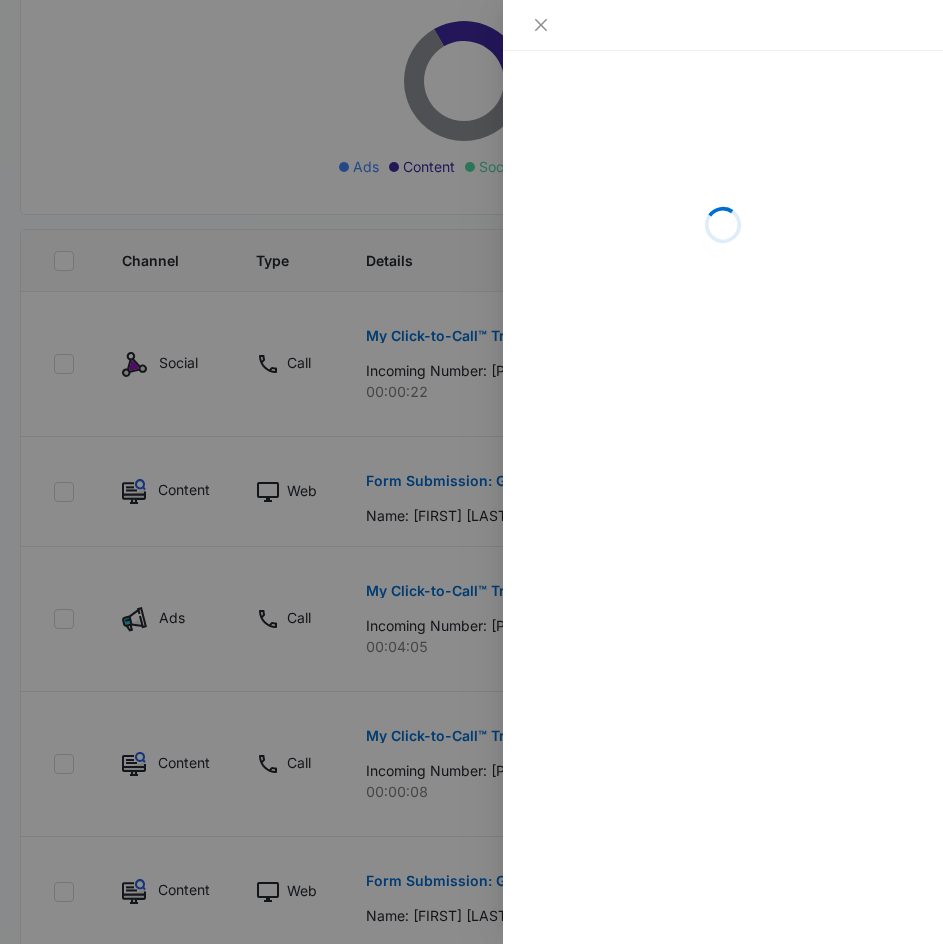 drag, startPoint x: 229, startPoint y: 177, endPoint x: 252, endPoint y: 271, distance: 96.77293 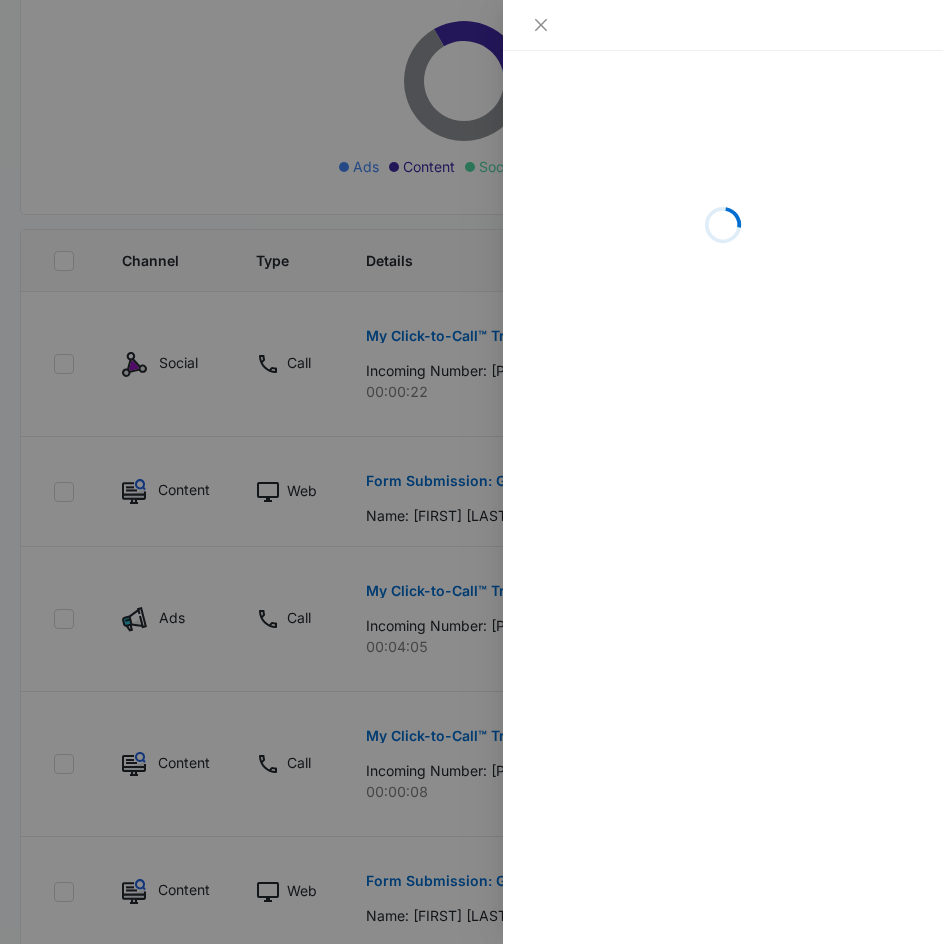 click at bounding box center [471, 472] 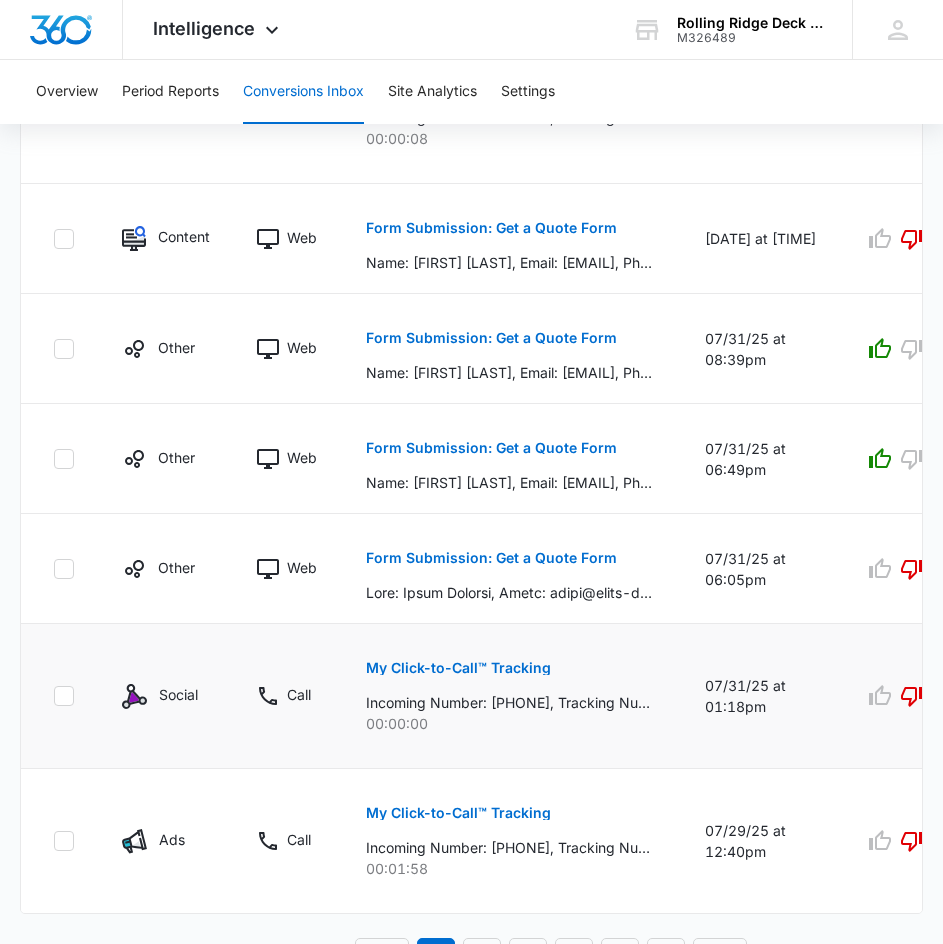 scroll, scrollTop: 1754, scrollLeft: 0, axis: vertical 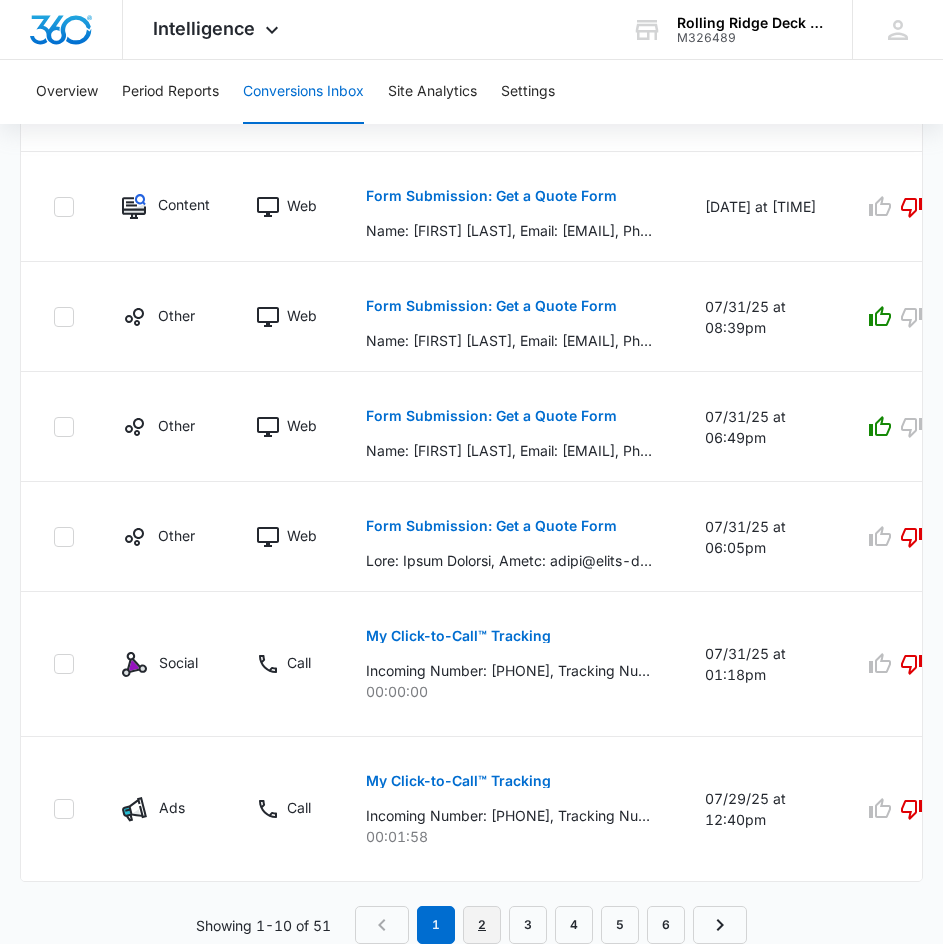 click on "2" at bounding box center [482, 925] 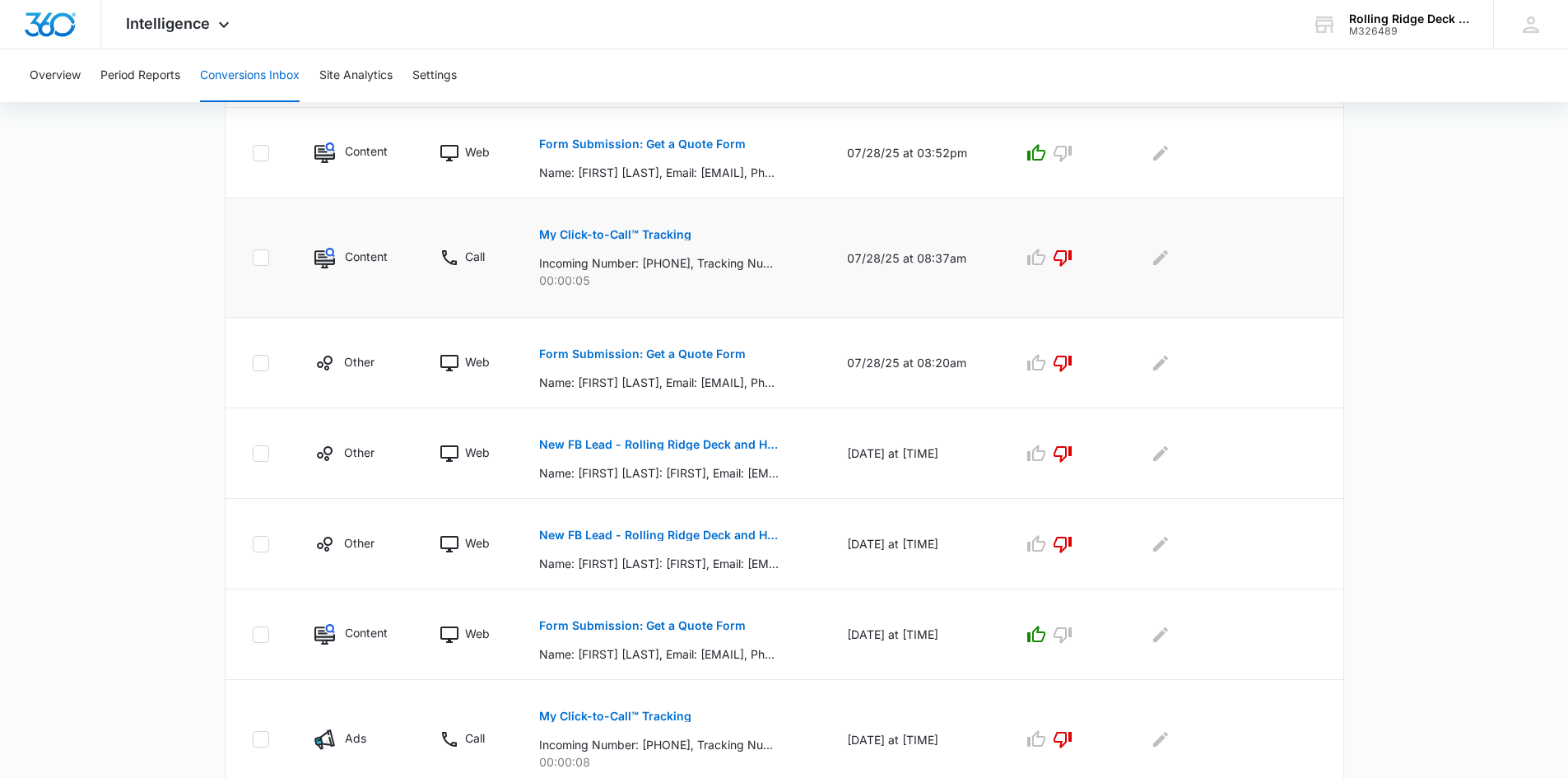 scroll, scrollTop: 813, scrollLeft: 0, axis: vertical 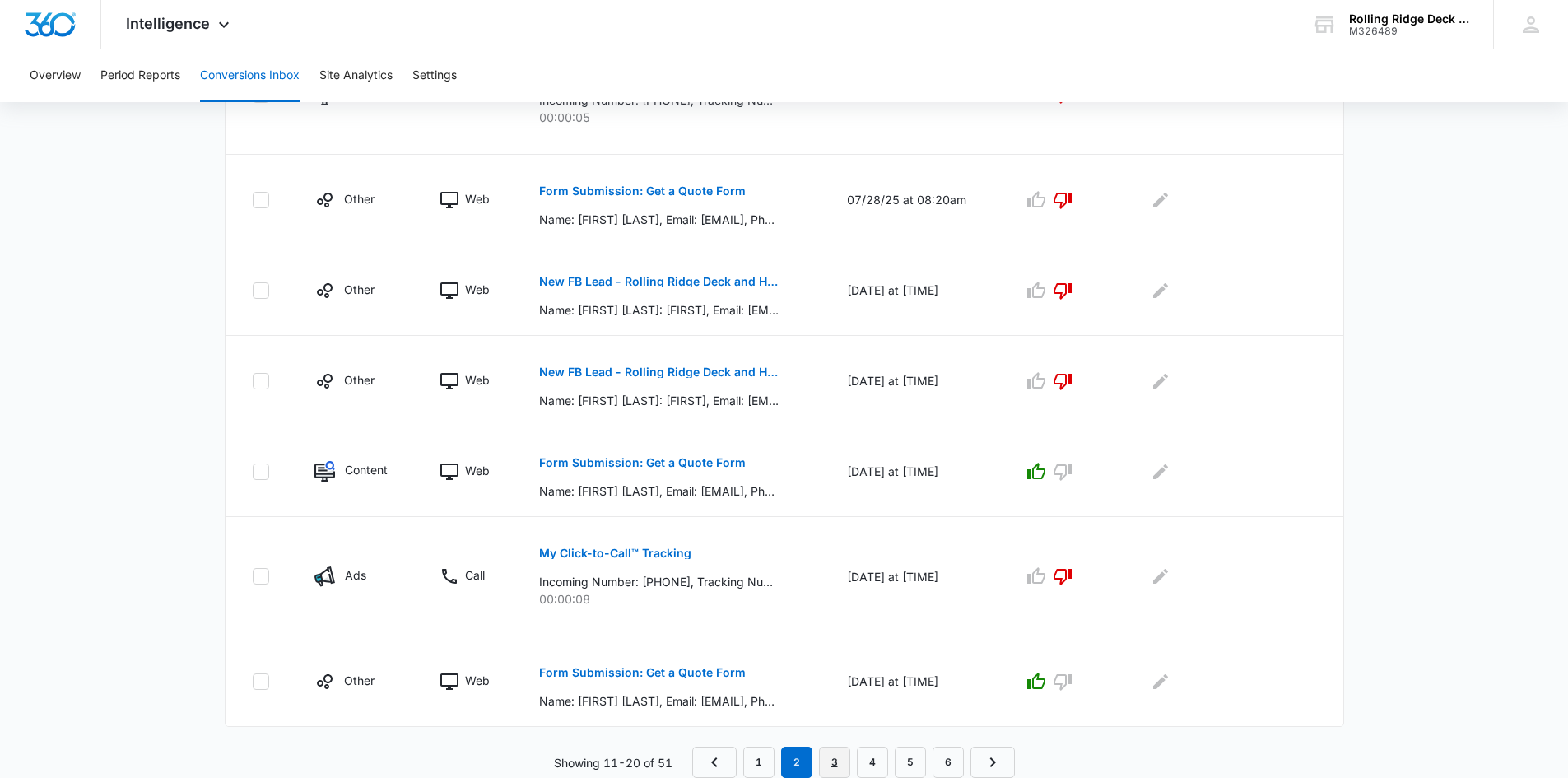 click on "3" at bounding box center [835, 762] 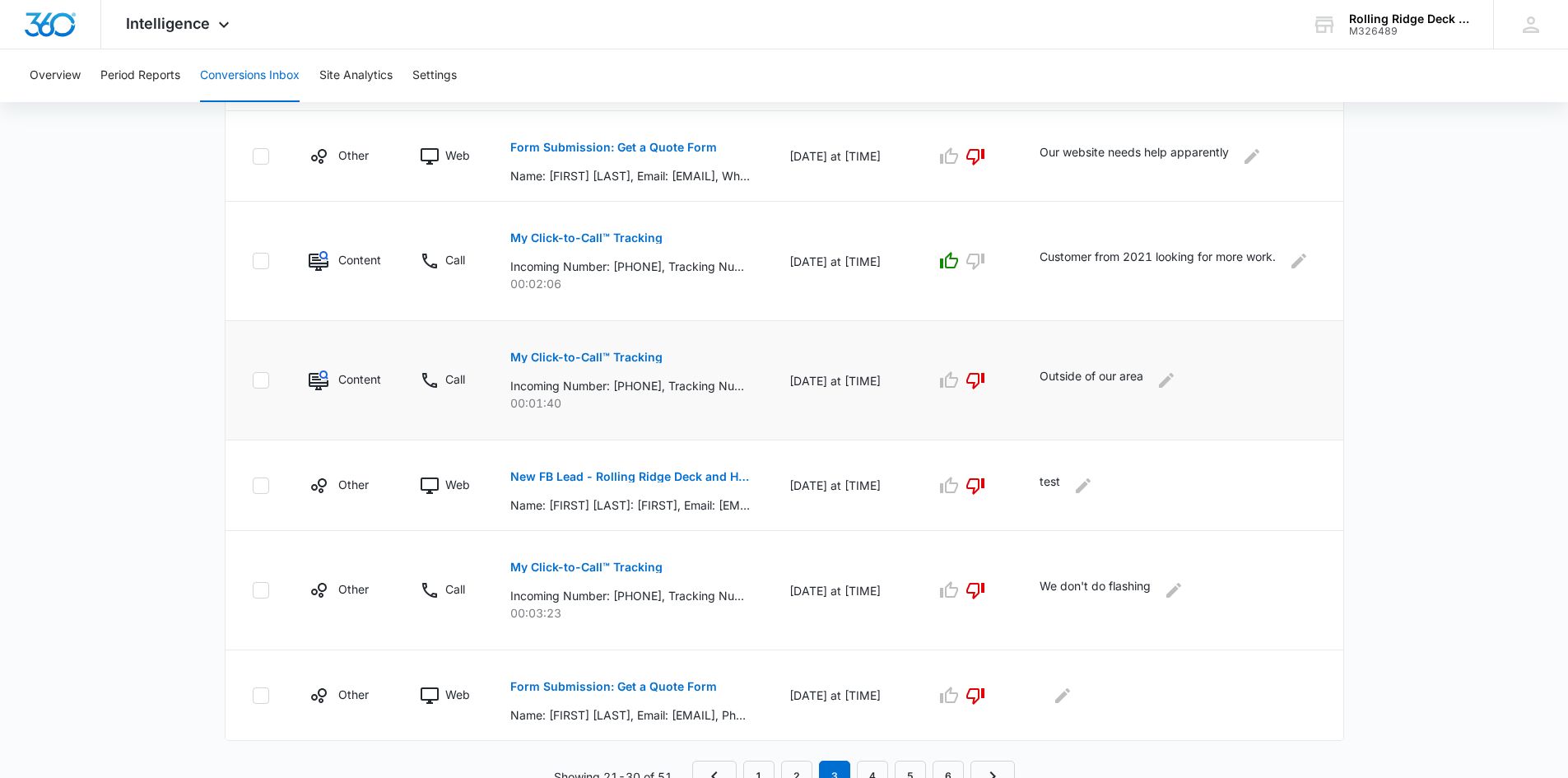 scroll, scrollTop: 841, scrollLeft: 0, axis: vertical 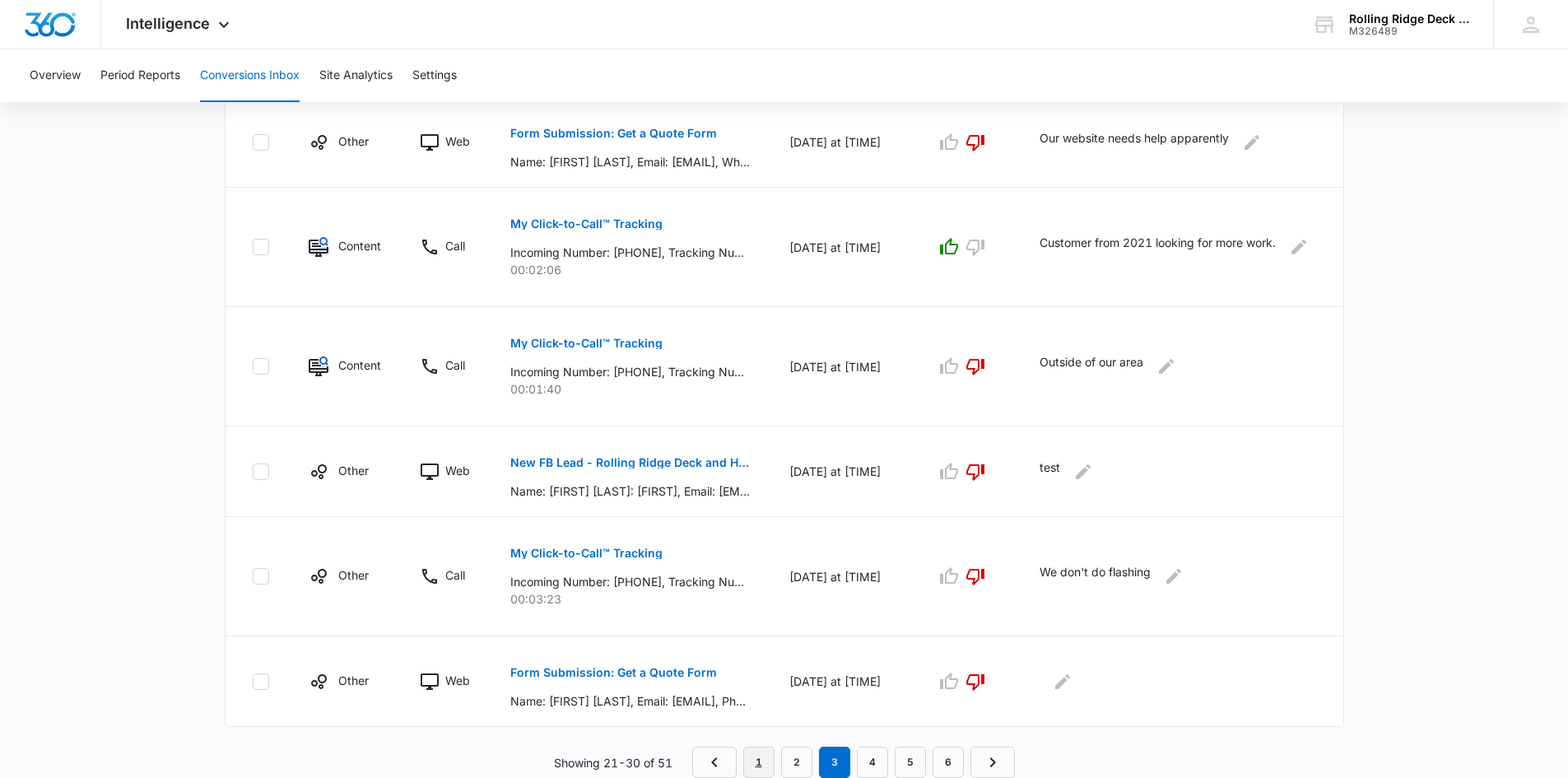 click on "1" at bounding box center (759, 762) 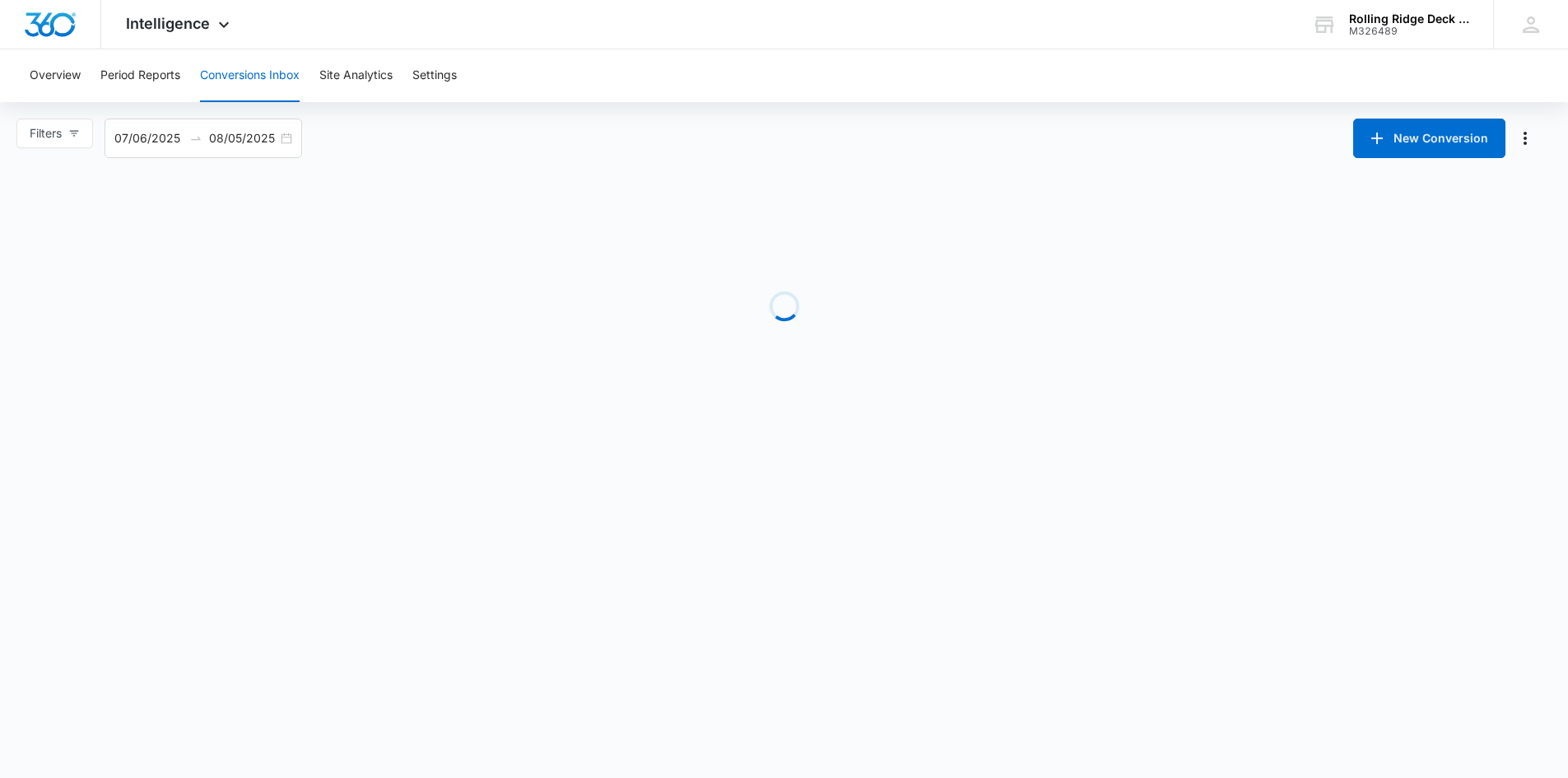 scroll, scrollTop: 0, scrollLeft: 0, axis: both 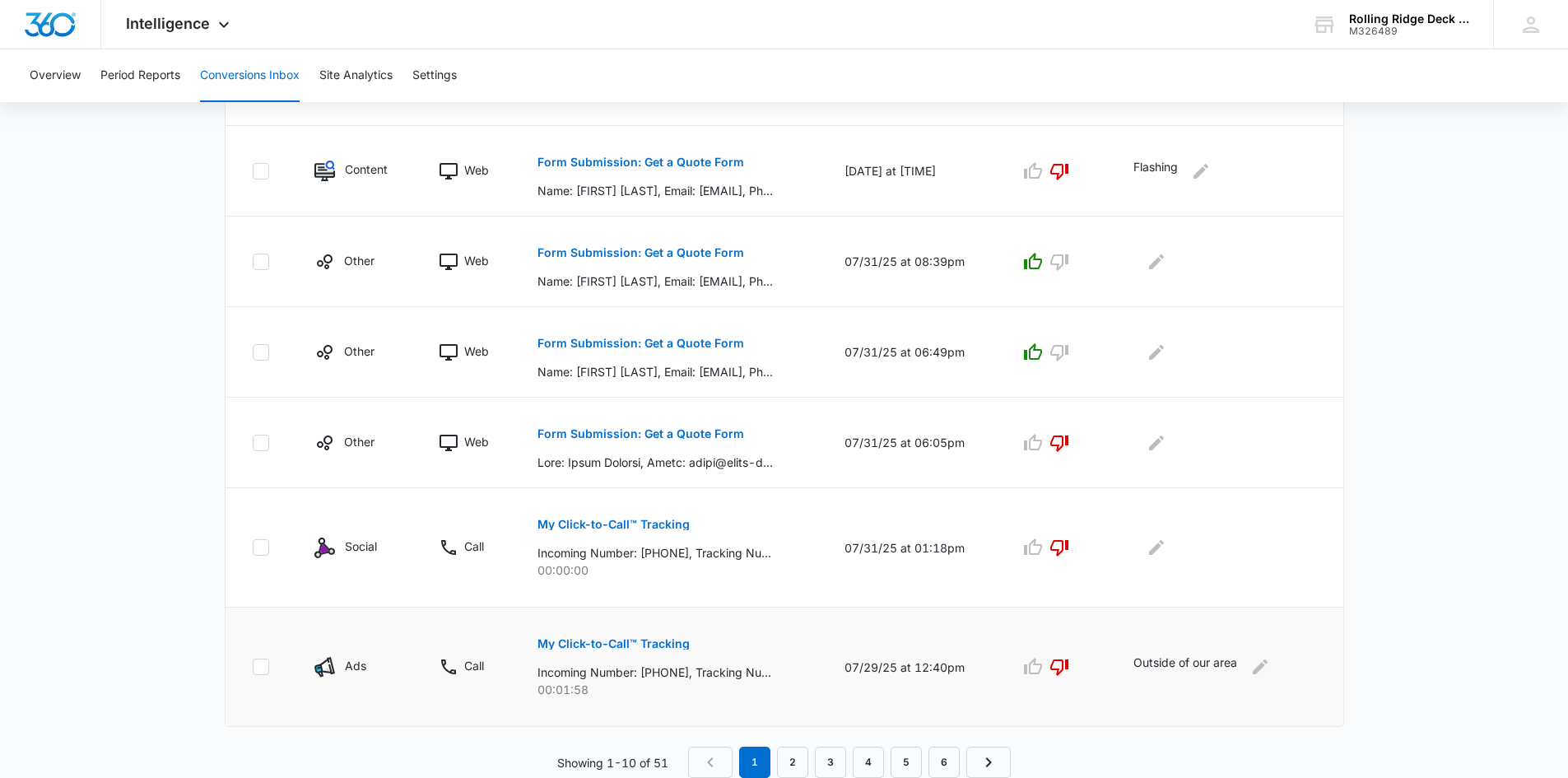 drag, startPoint x: 222, startPoint y: 464, endPoint x: 227, endPoint y: 669, distance: 205.06097 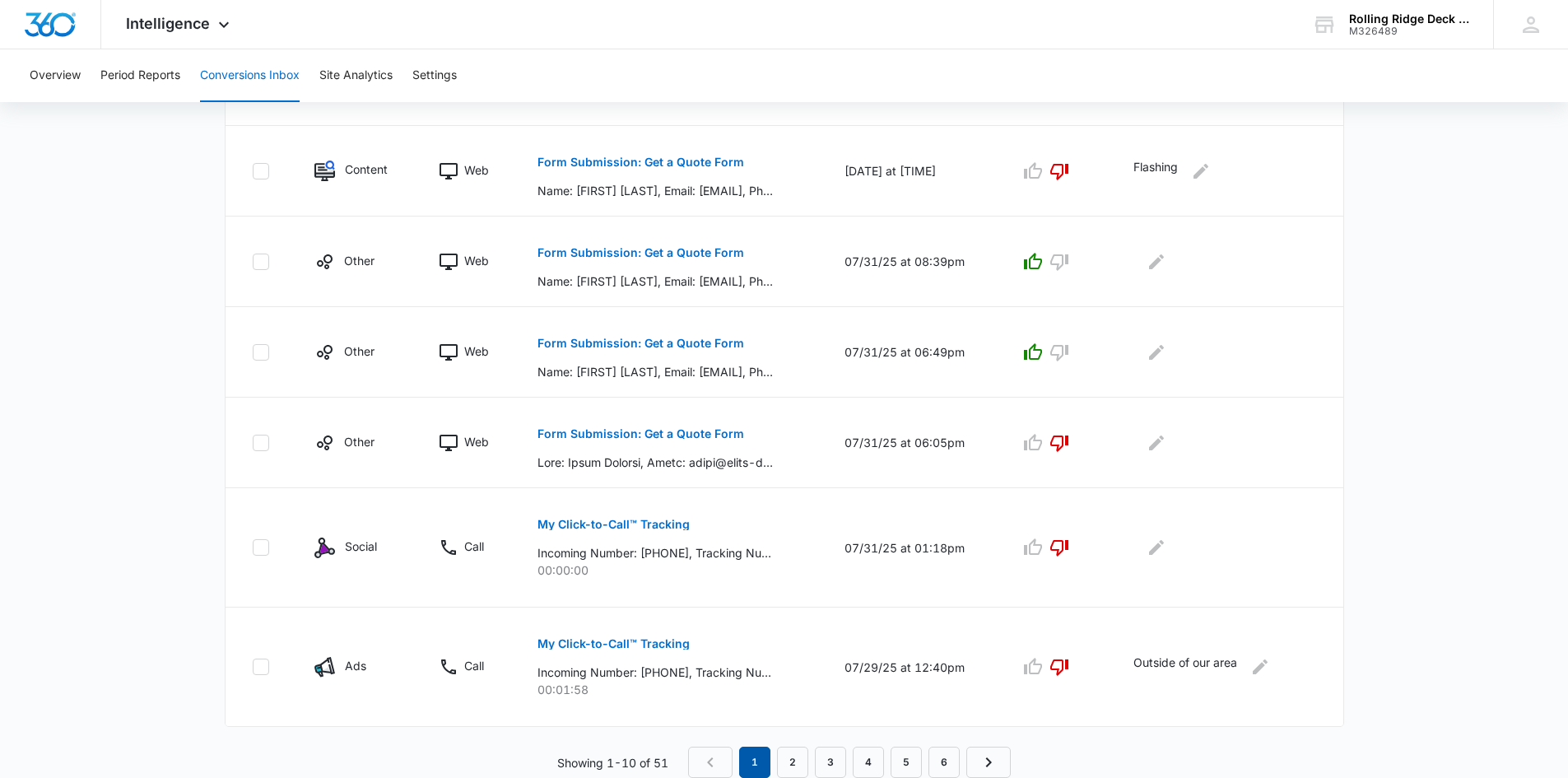 click on "1" at bounding box center (755, 762) 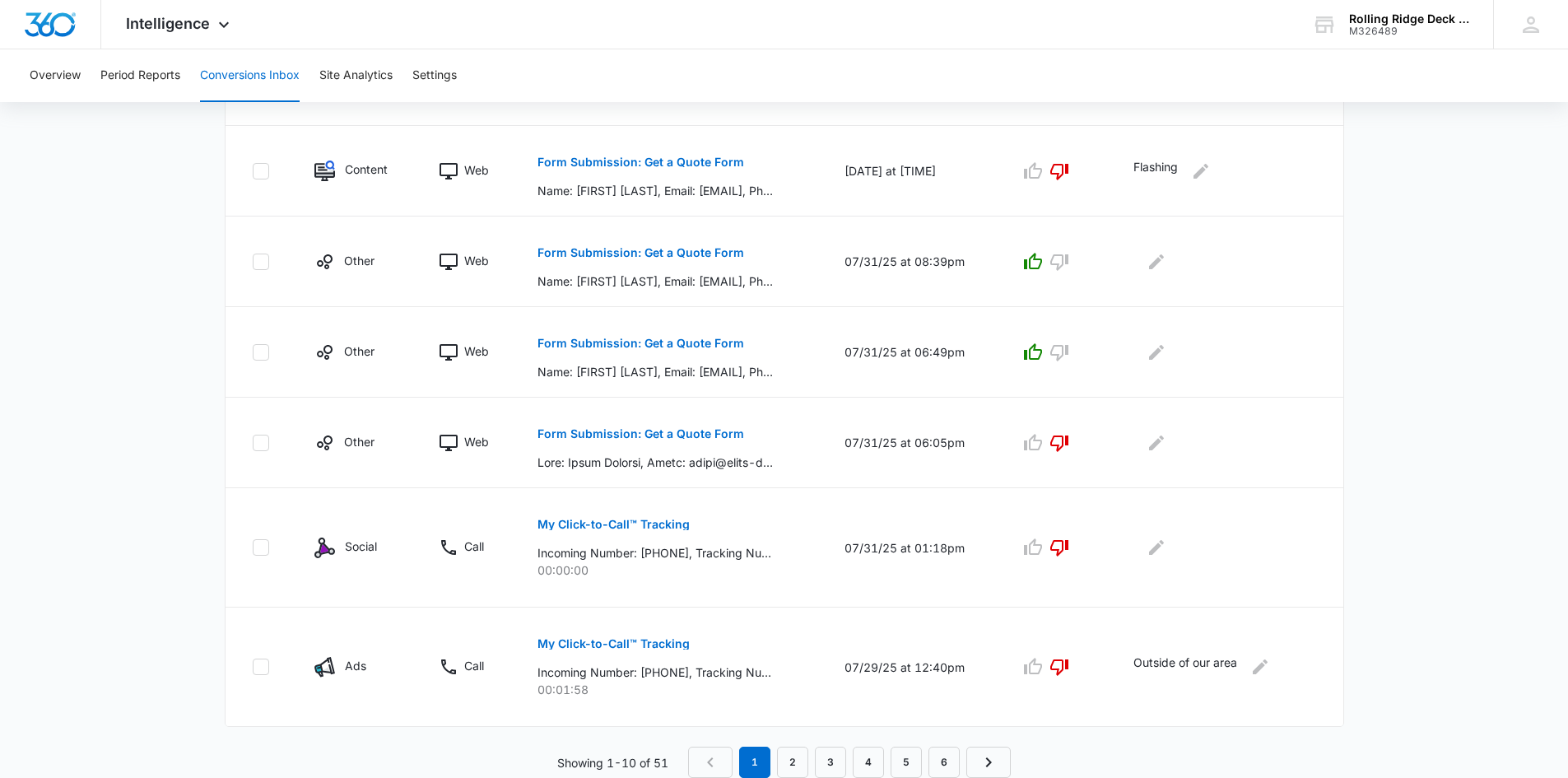 drag, startPoint x: 720, startPoint y: 773, endPoint x: 676, endPoint y: 739, distance: 55.60576 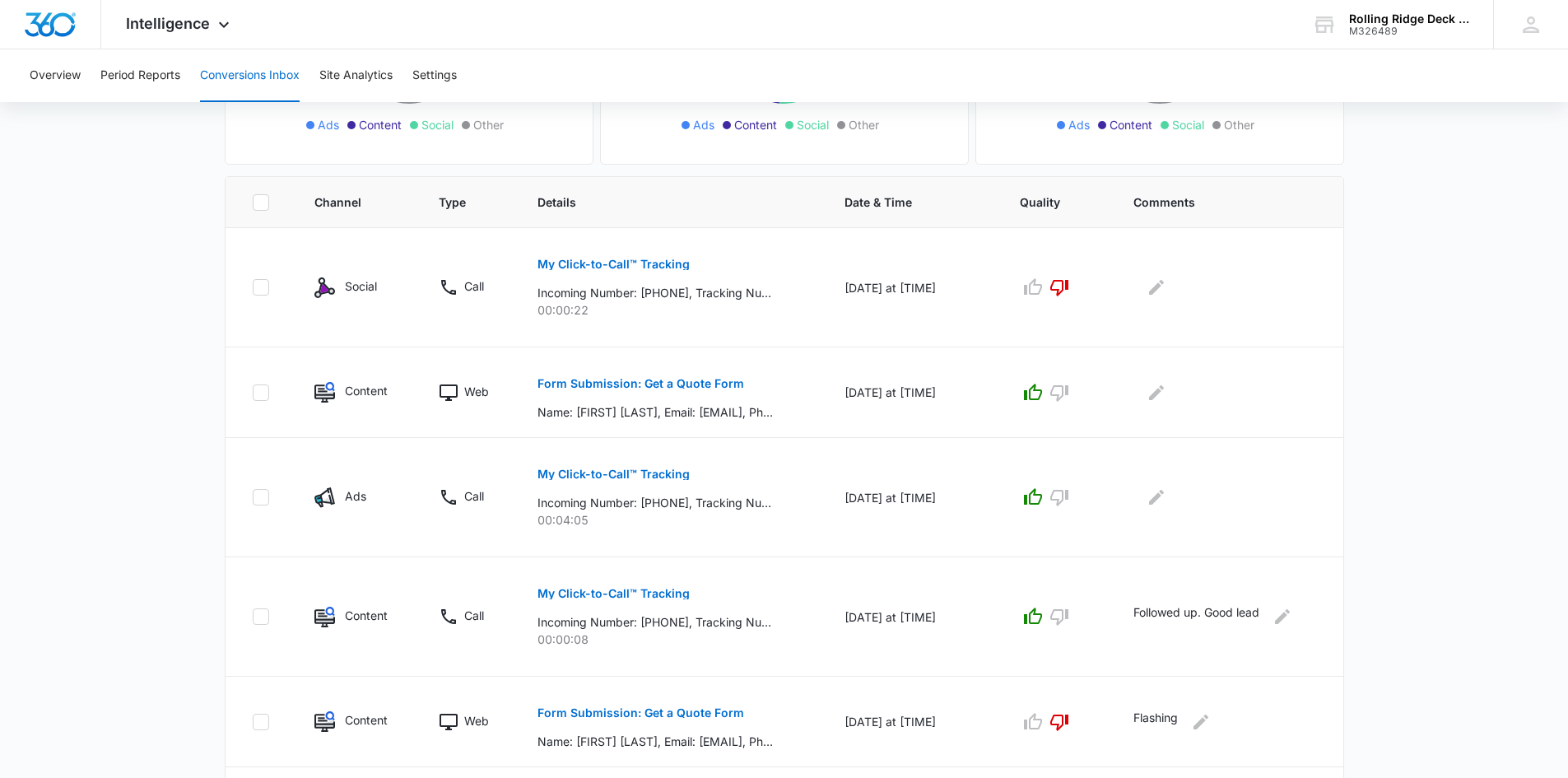scroll, scrollTop: 0, scrollLeft: 0, axis: both 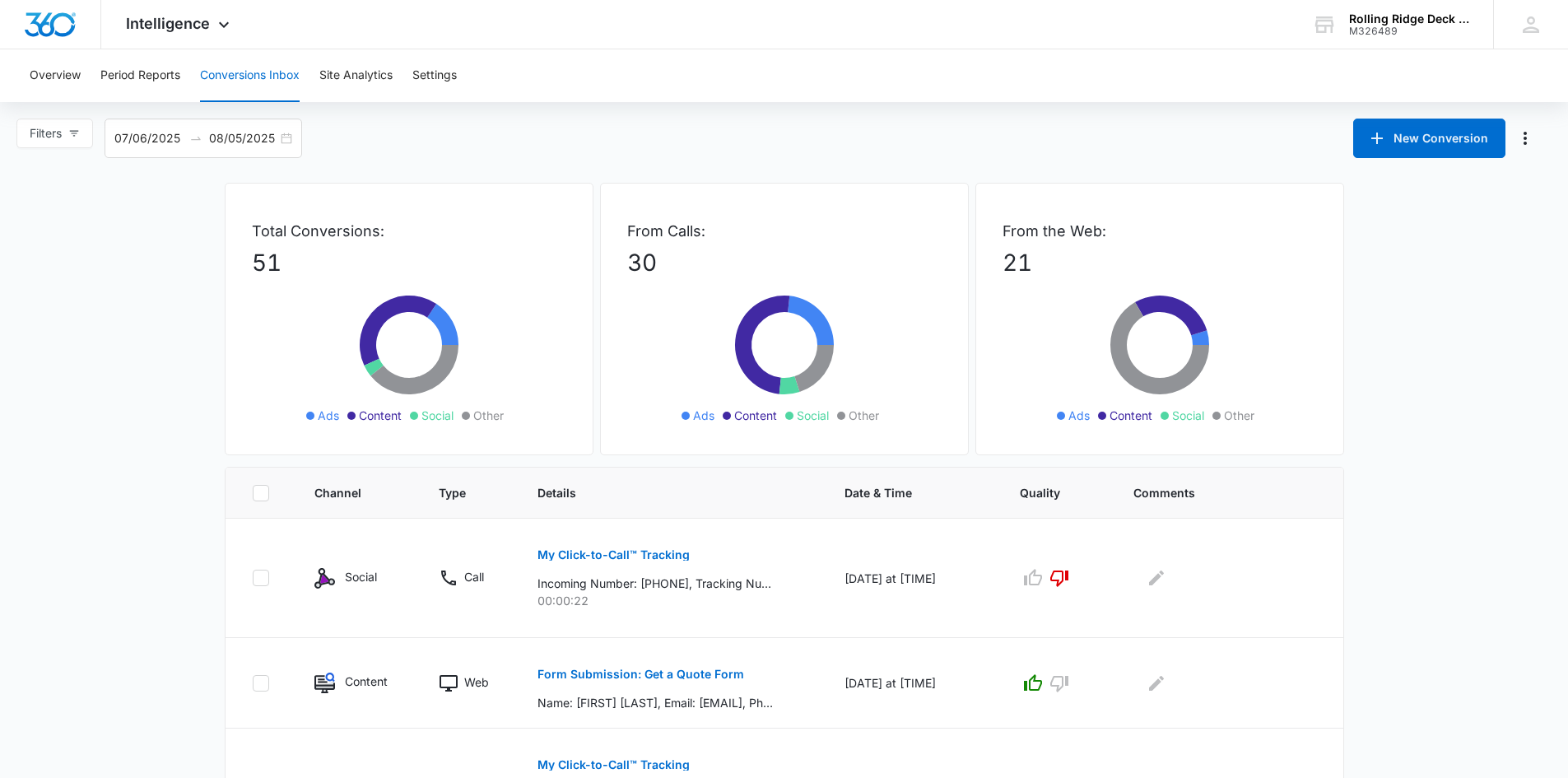 drag, startPoint x: 129, startPoint y: 367, endPoint x: 124, endPoint y: 104, distance: 263.04752 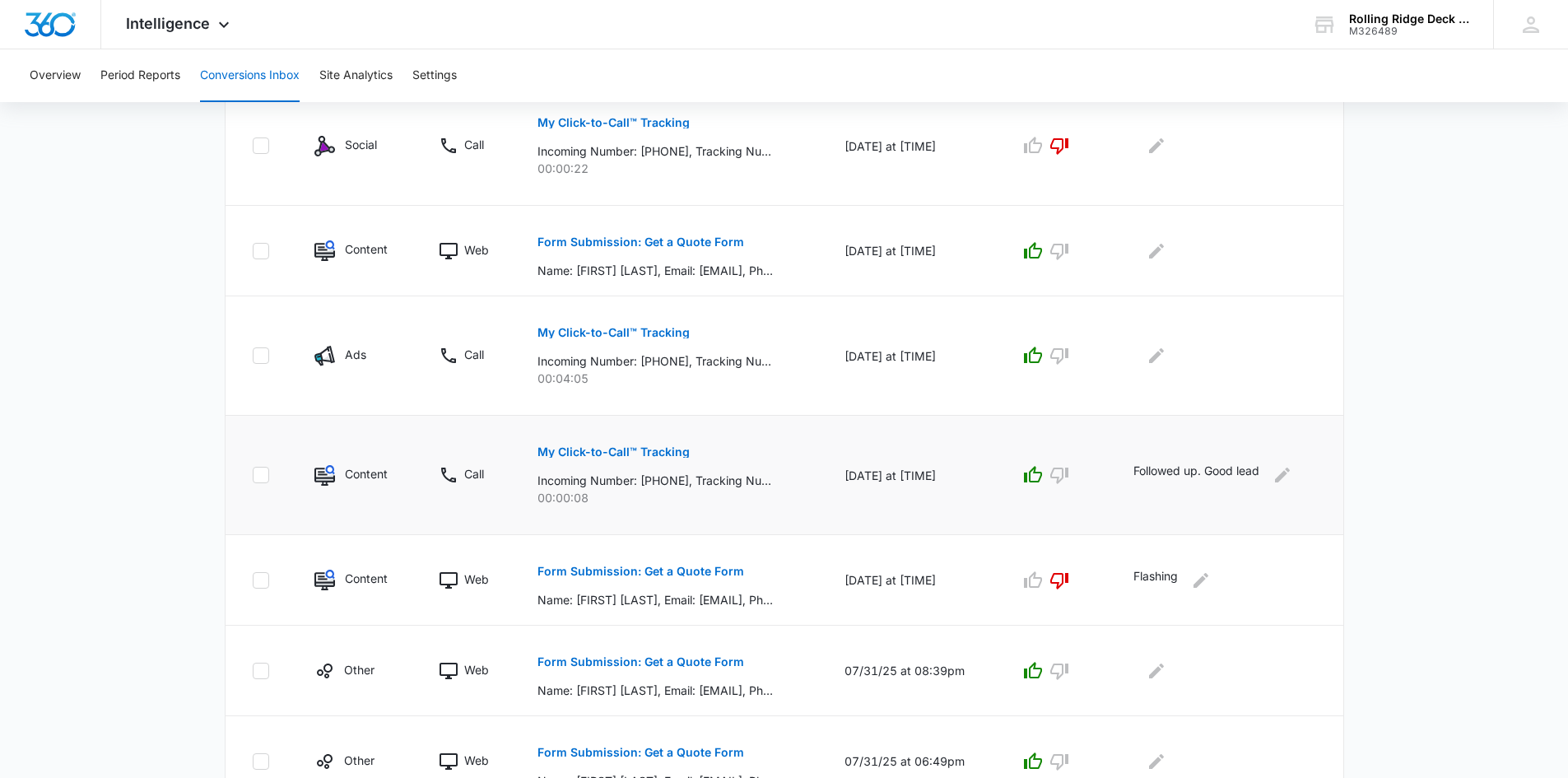 scroll, scrollTop: 247, scrollLeft: 0, axis: vertical 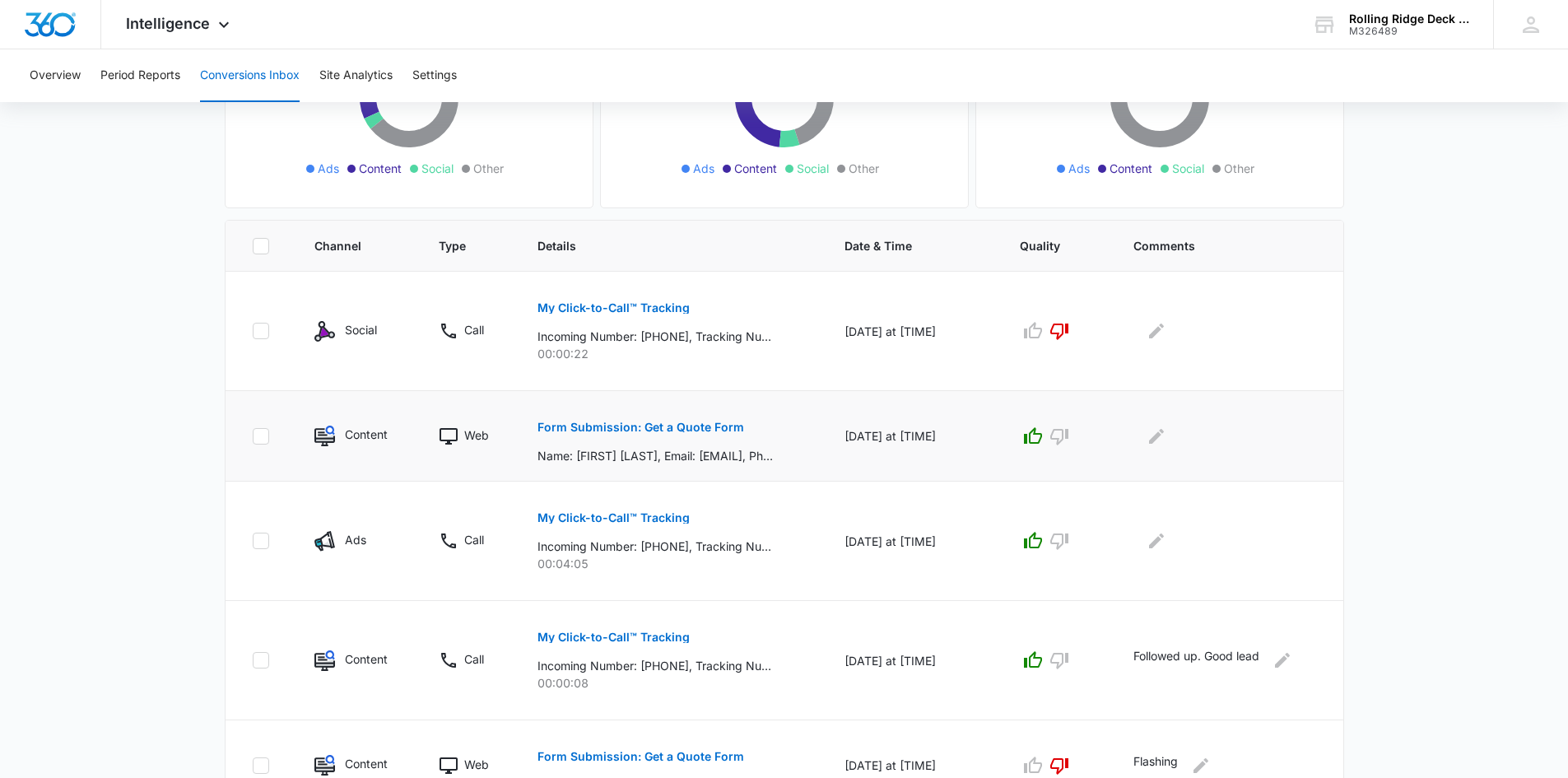 click on "Form Submission: Get a Quote Form" at bounding box center [640, 427] 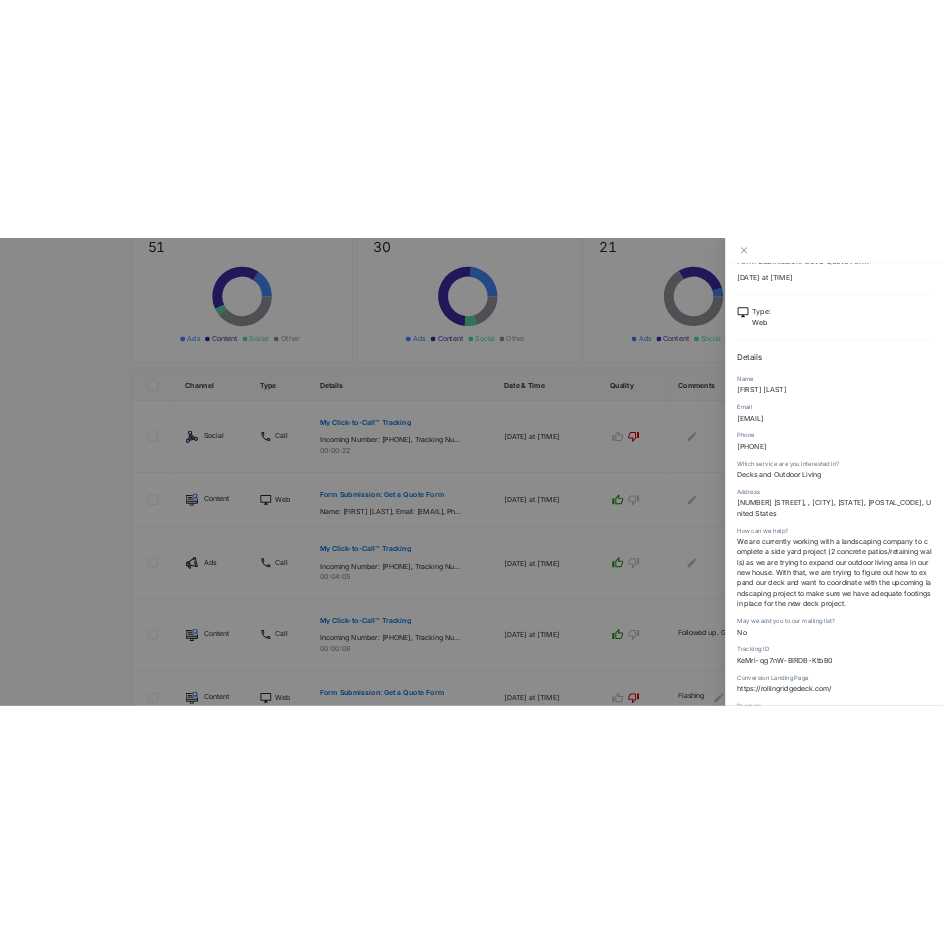 scroll, scrollTop: 100, scrollLeft: 0, axis: vertical 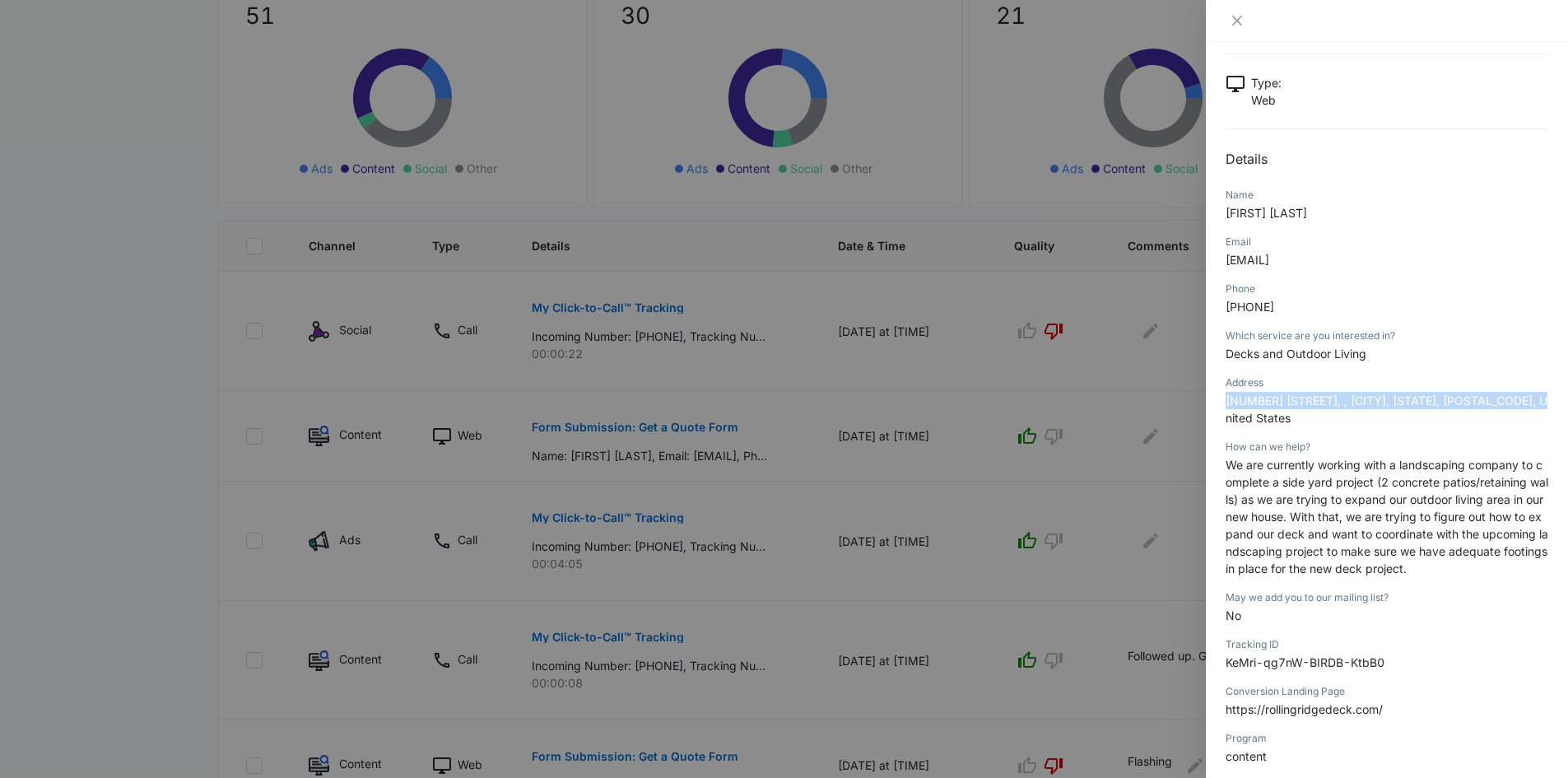 drag, startPoint x: 1536, startPoint y: 406, endPoint x: 1221, endPoint y: 403, distance: 315.01429 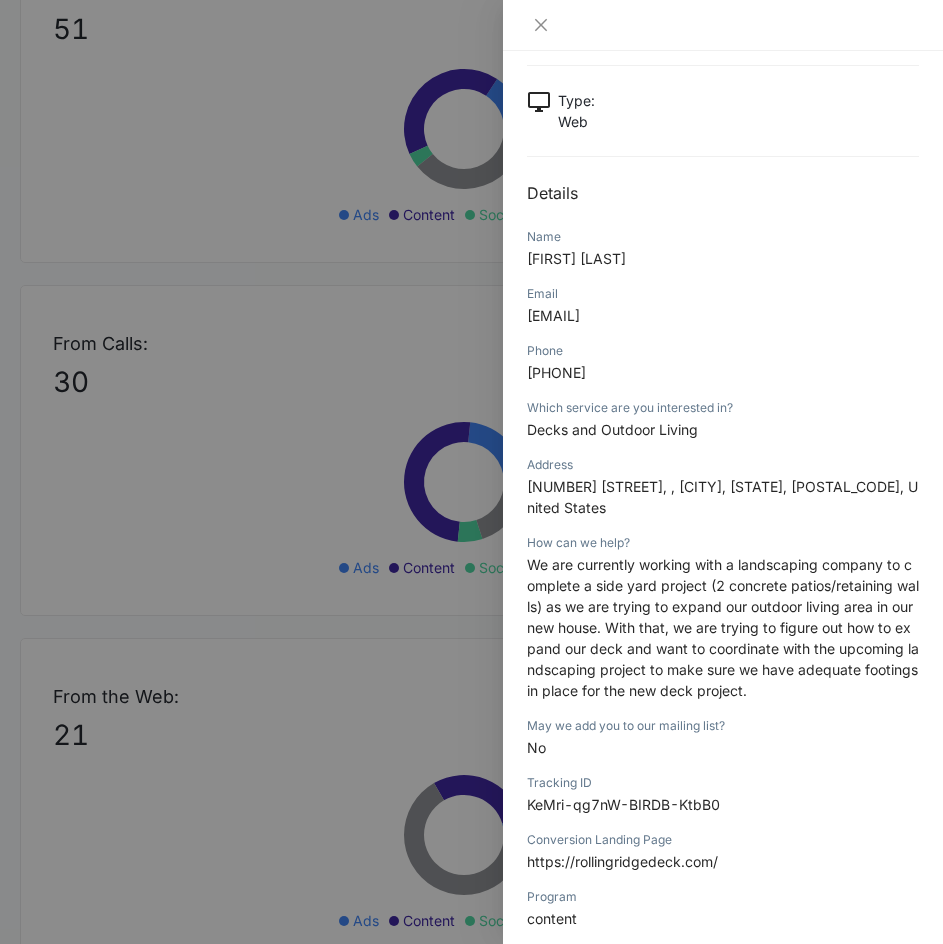 click on "connormckittrick89@gmail.com" at bounding box center [553, 315] 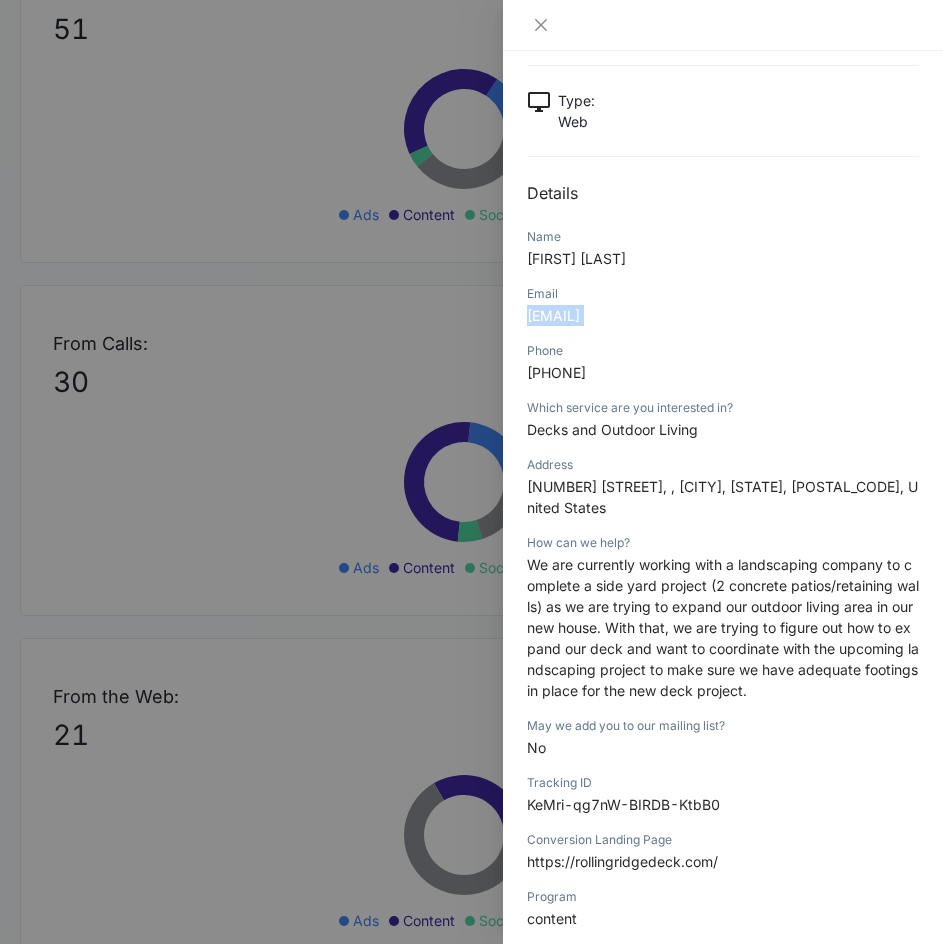 click on "connormckittrick89@gmail.com" at bounding box center [553, 315] 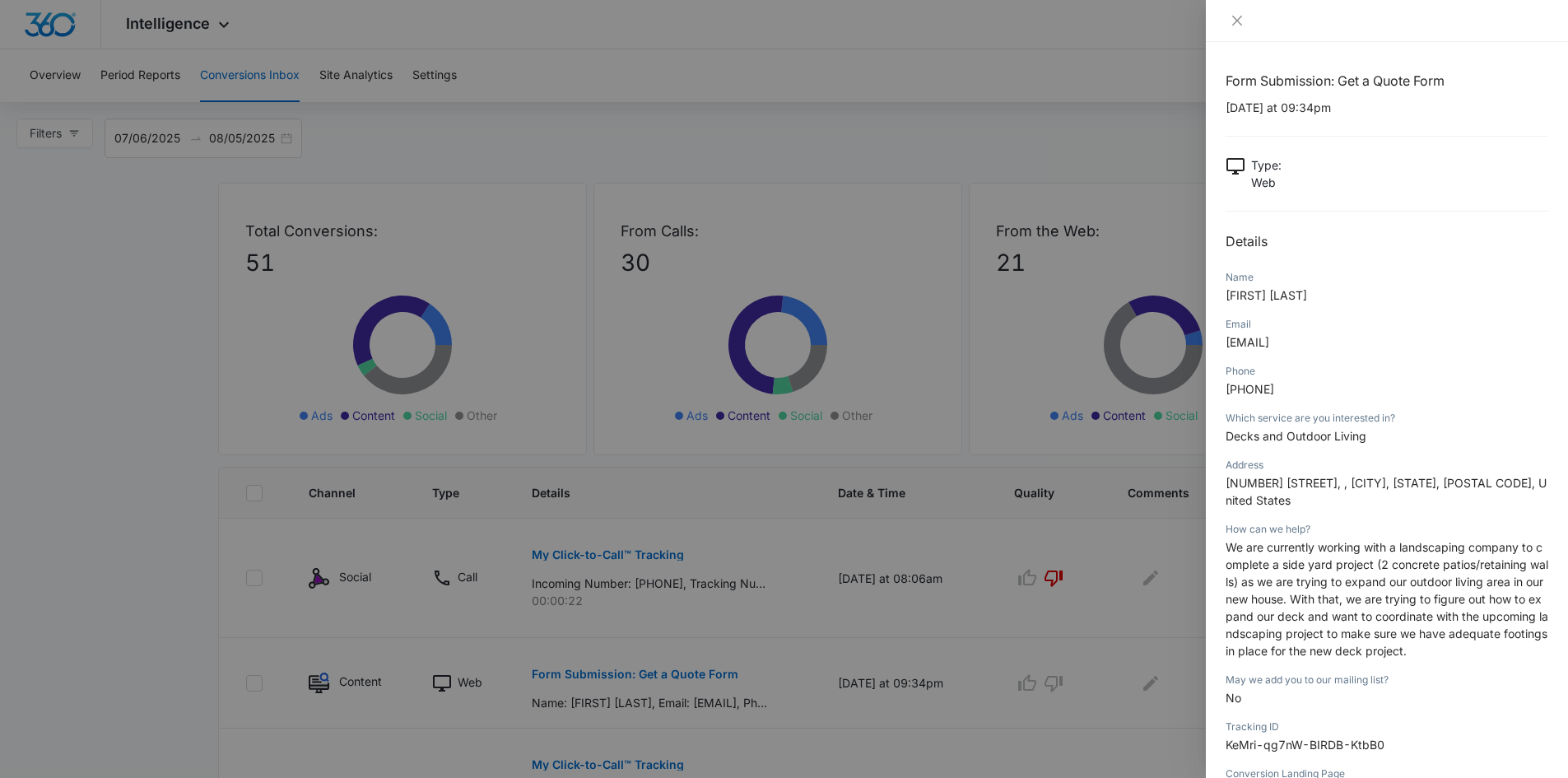 scroll, scrollTop: 329, scrollLeft: 0, axis: vertical 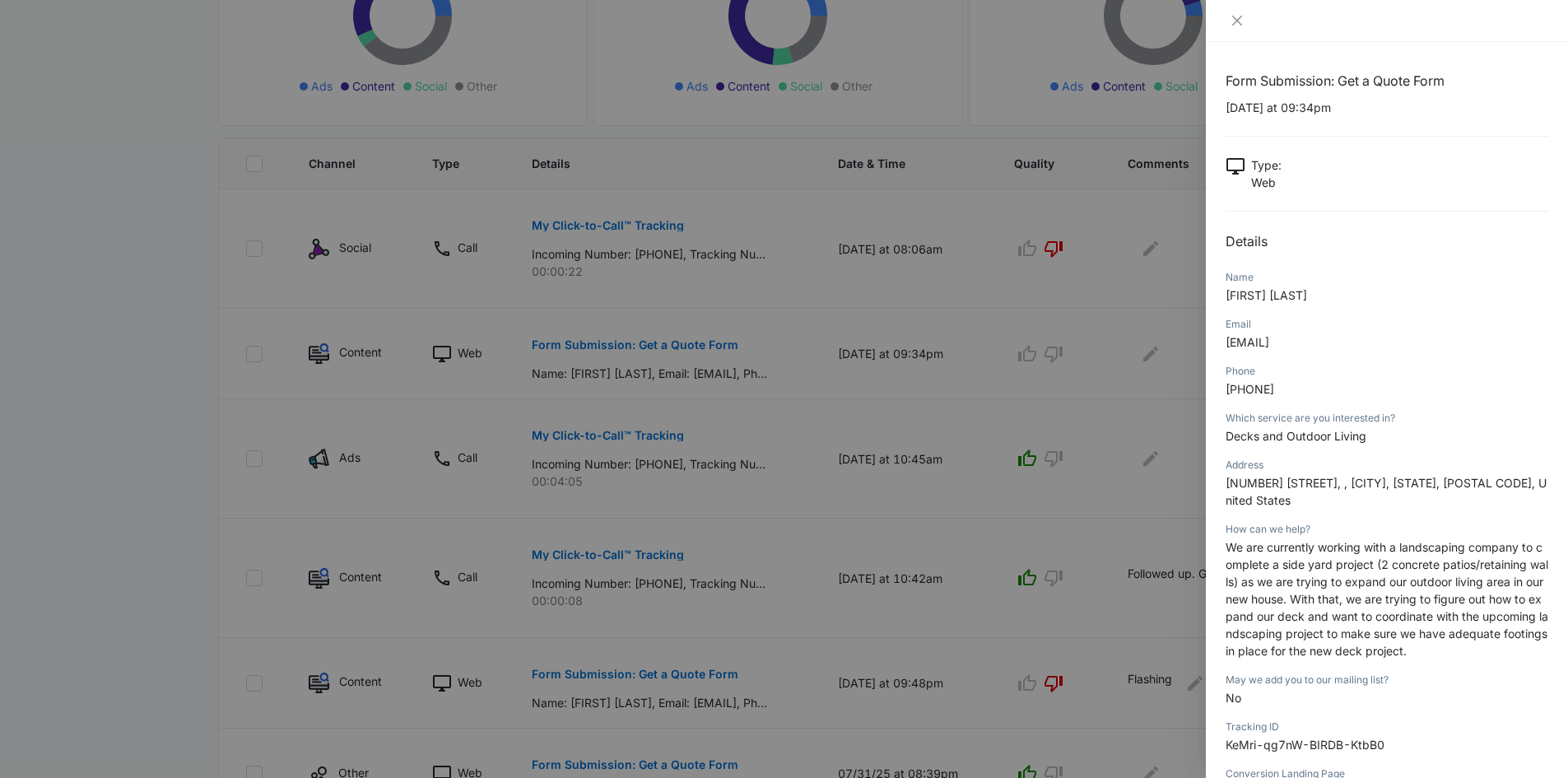 click at bounding box center (784, 389) 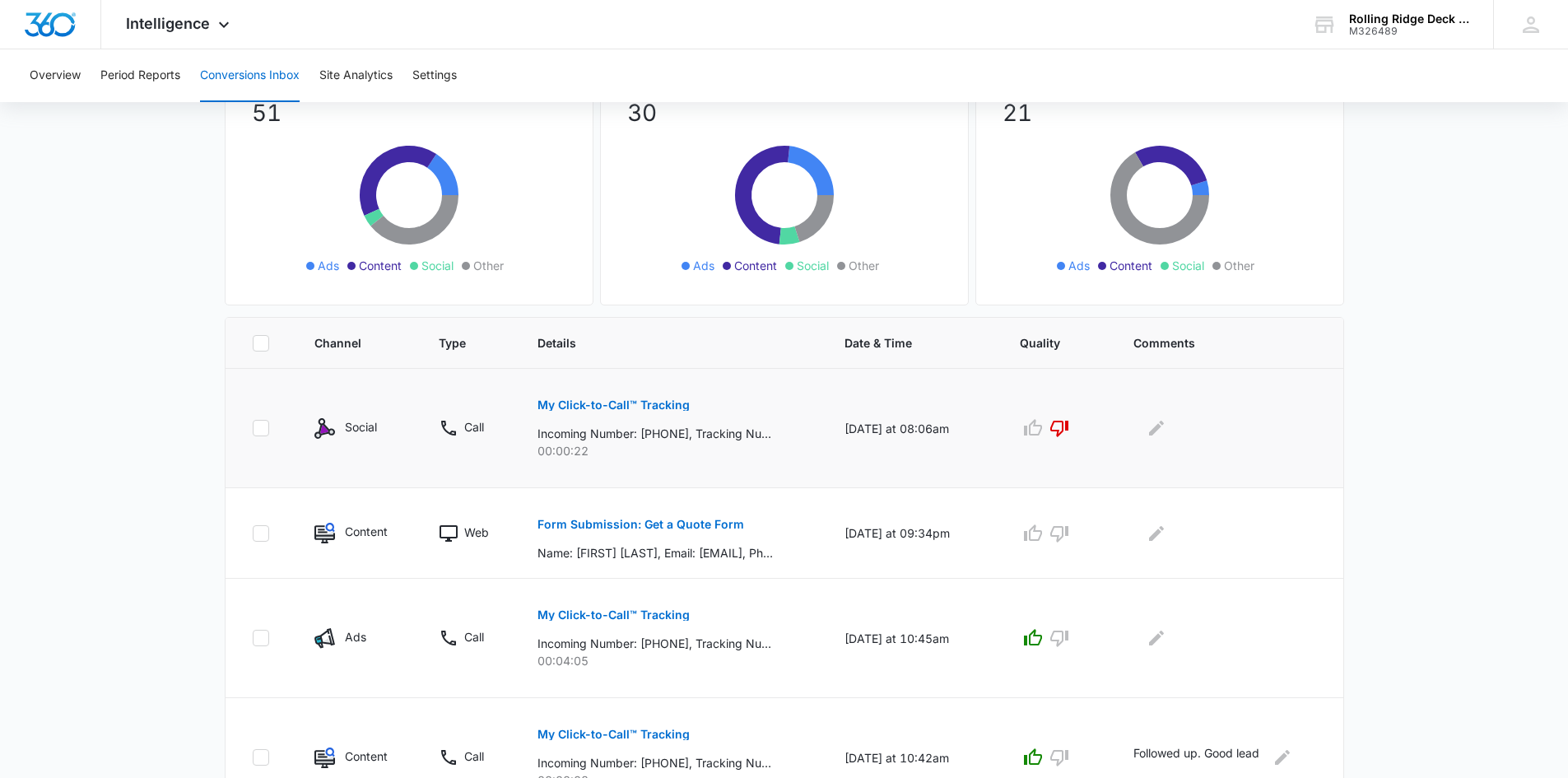 scroll, scrollTop: 247, scrollLeft: 0, axis: vertical 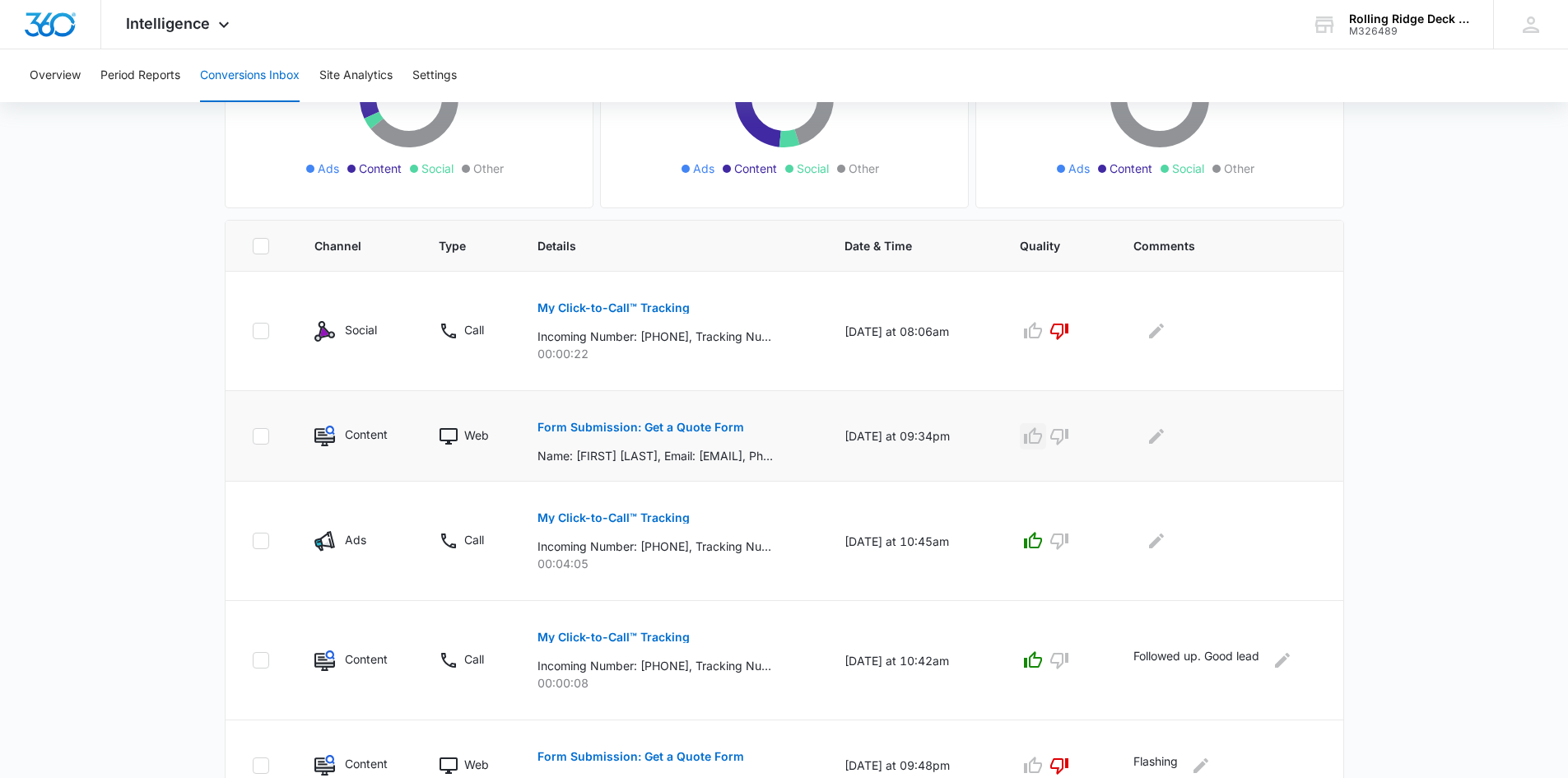 click 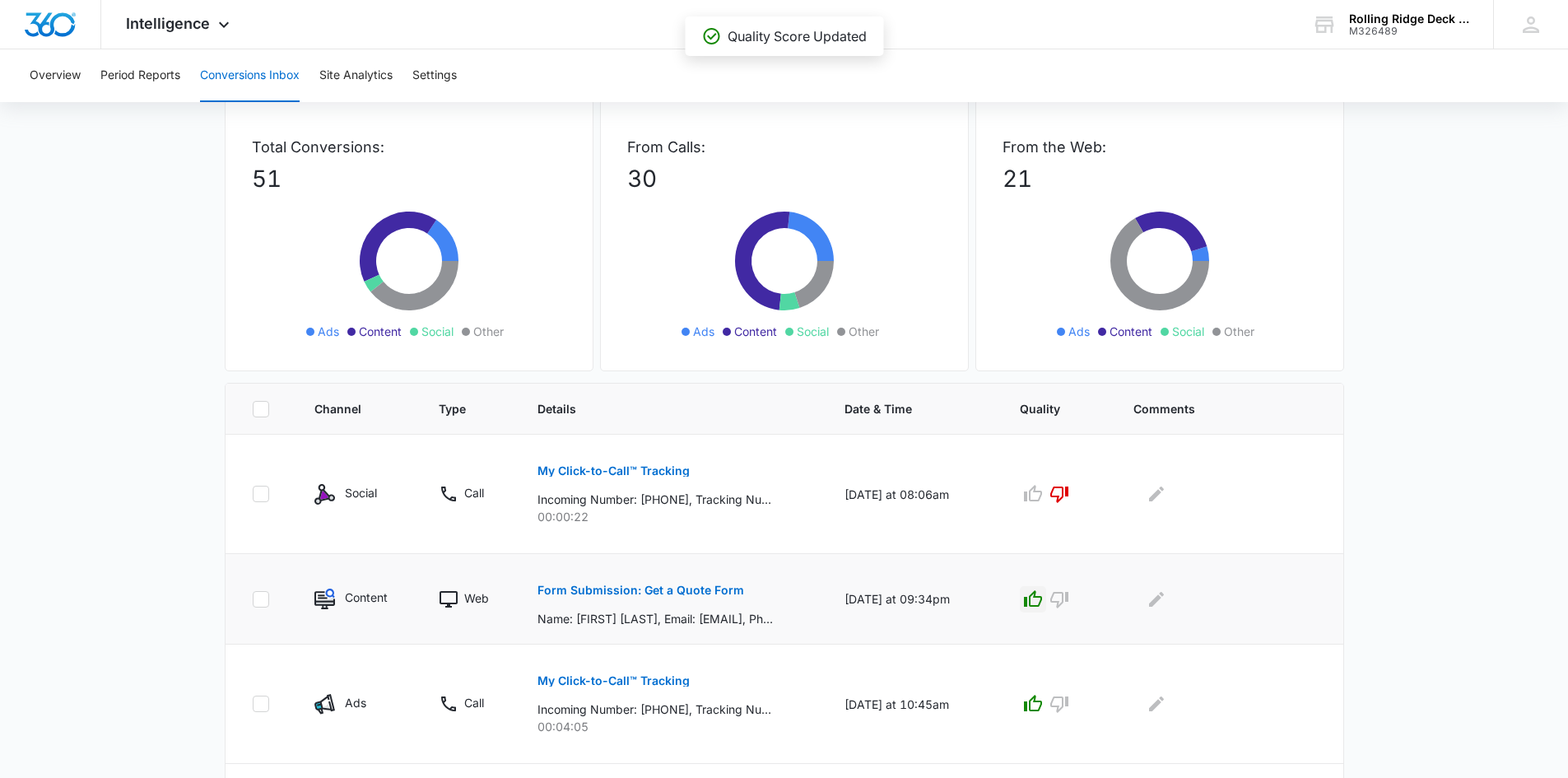 scroll, scrollTop: 82, scrollLeft: 0, axis: vertical 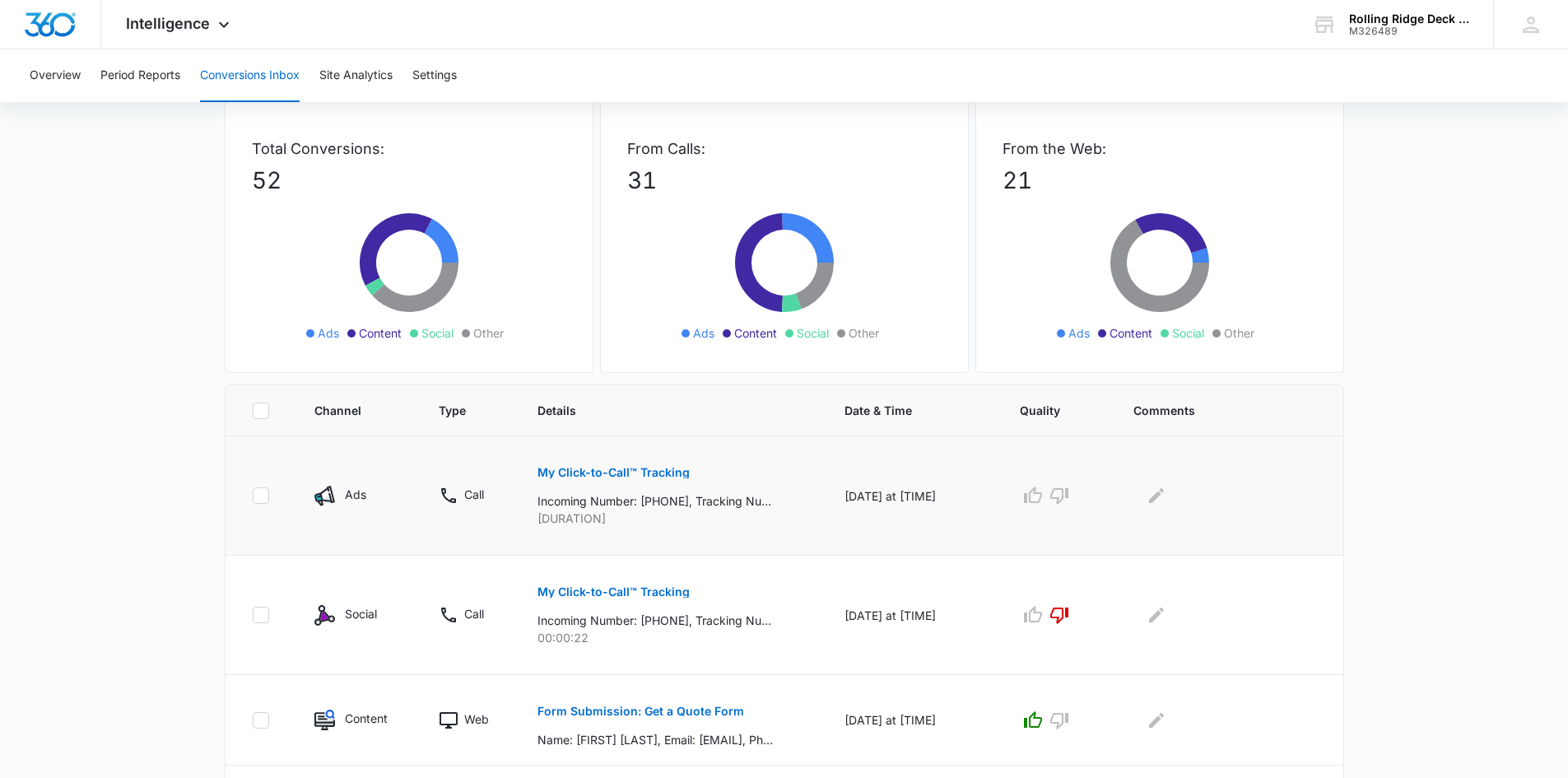 click on "My Click-to-Call™ Tracking" at bounding box center [613, 473] 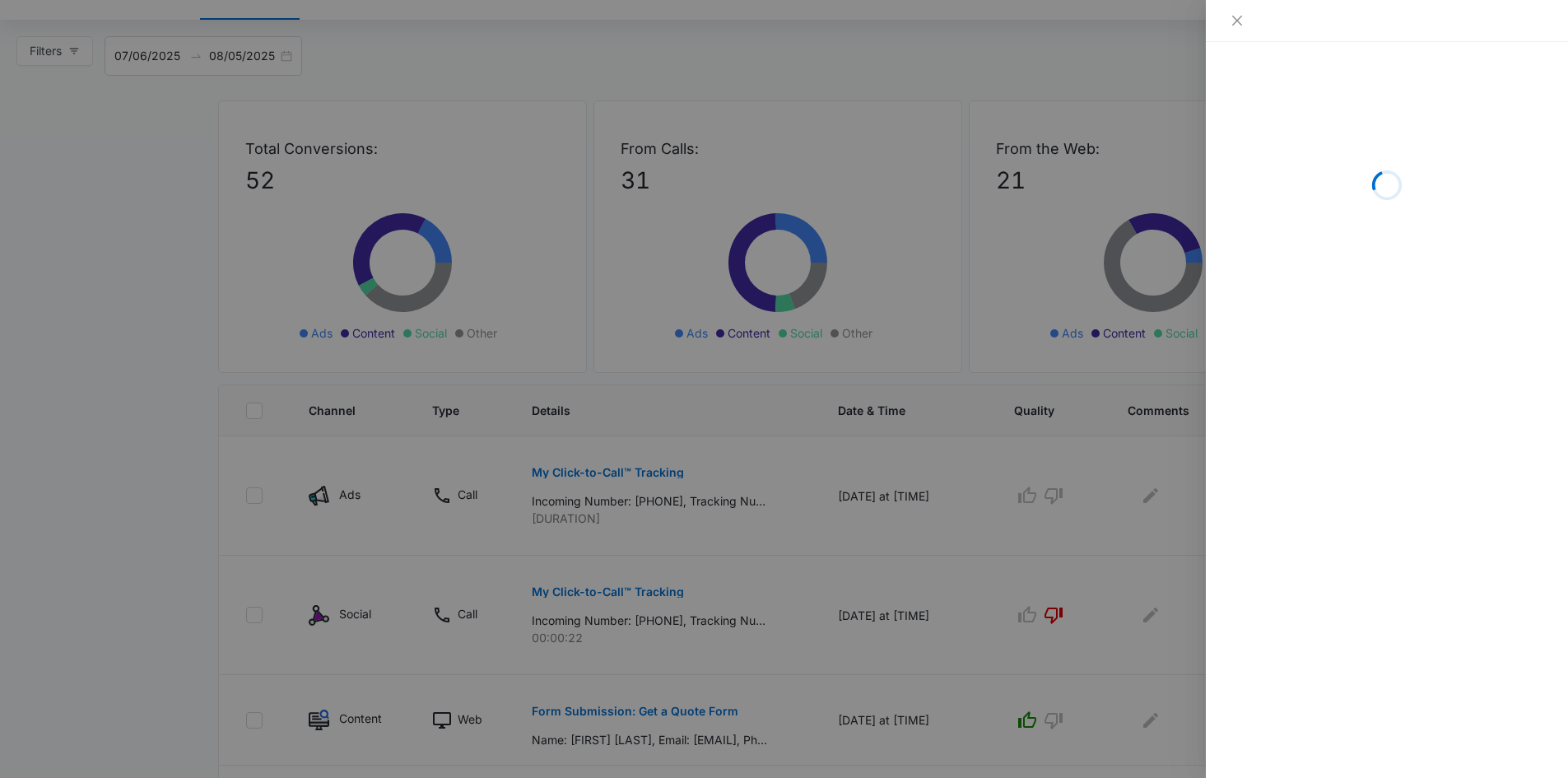 drag, startPoint x: 900, startPoint y: 449, endPoint x: 949, endPoint y: 450, distance: 49.0102 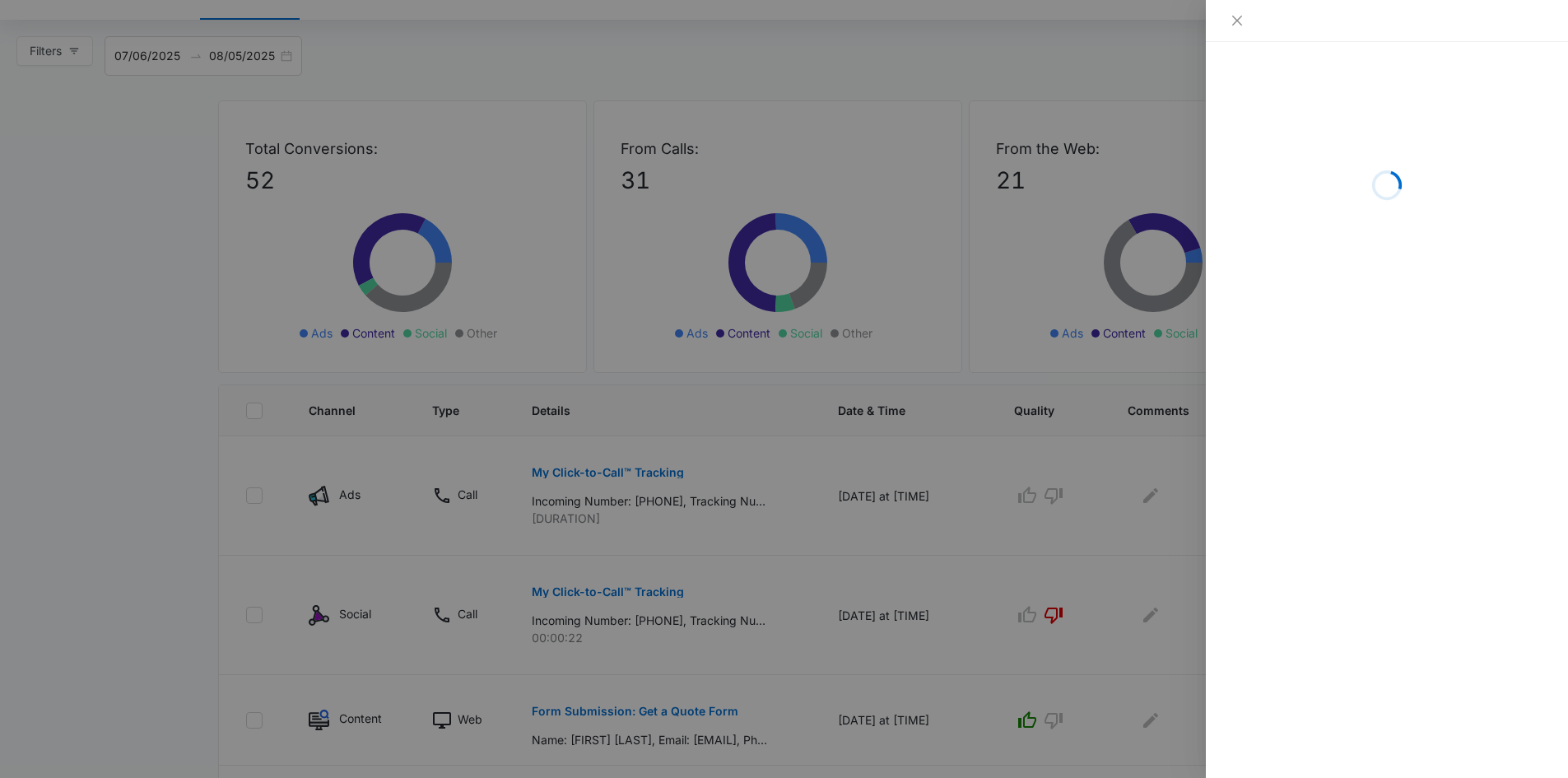 click at bounding box center [784, 389] 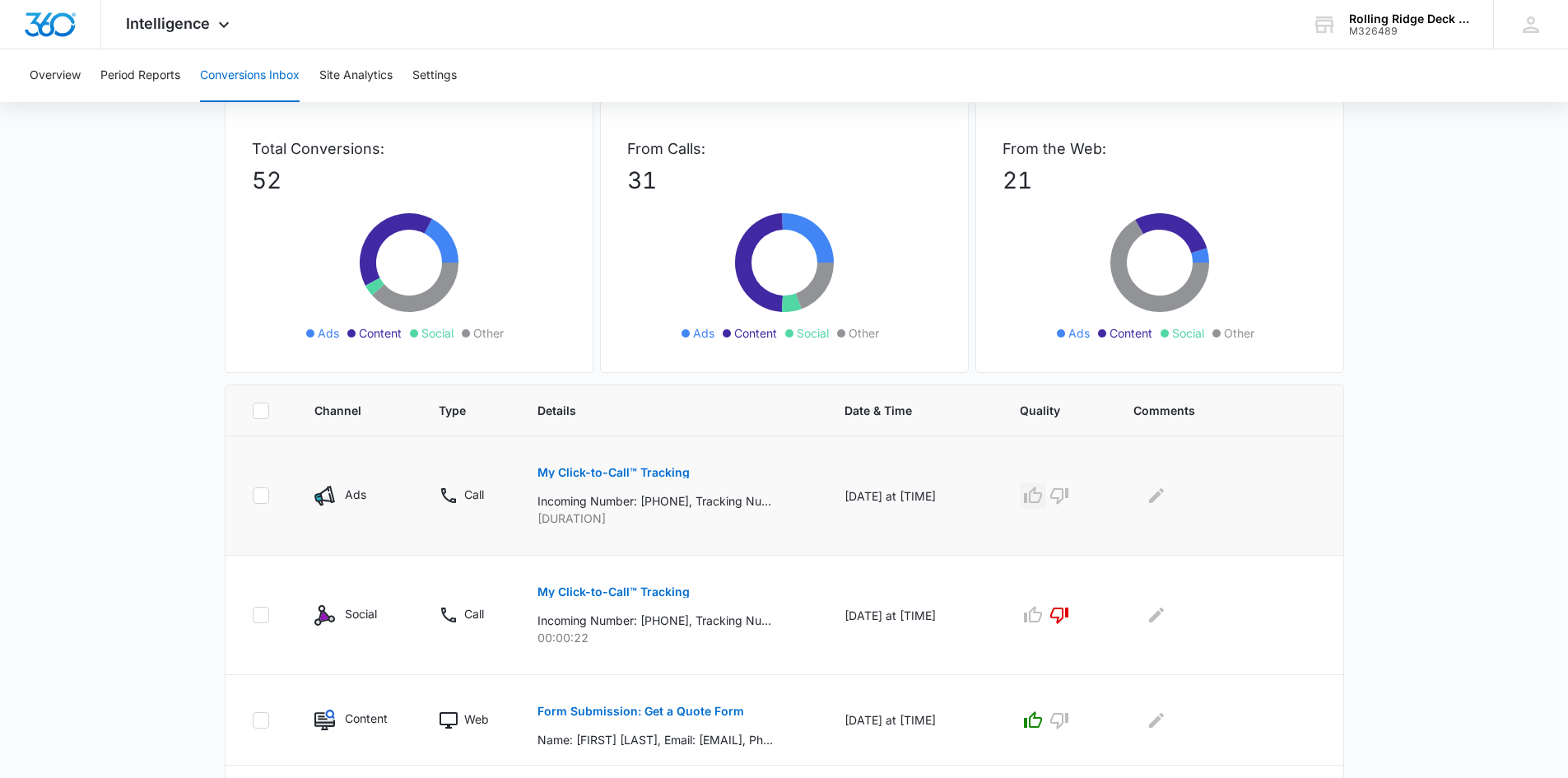 click 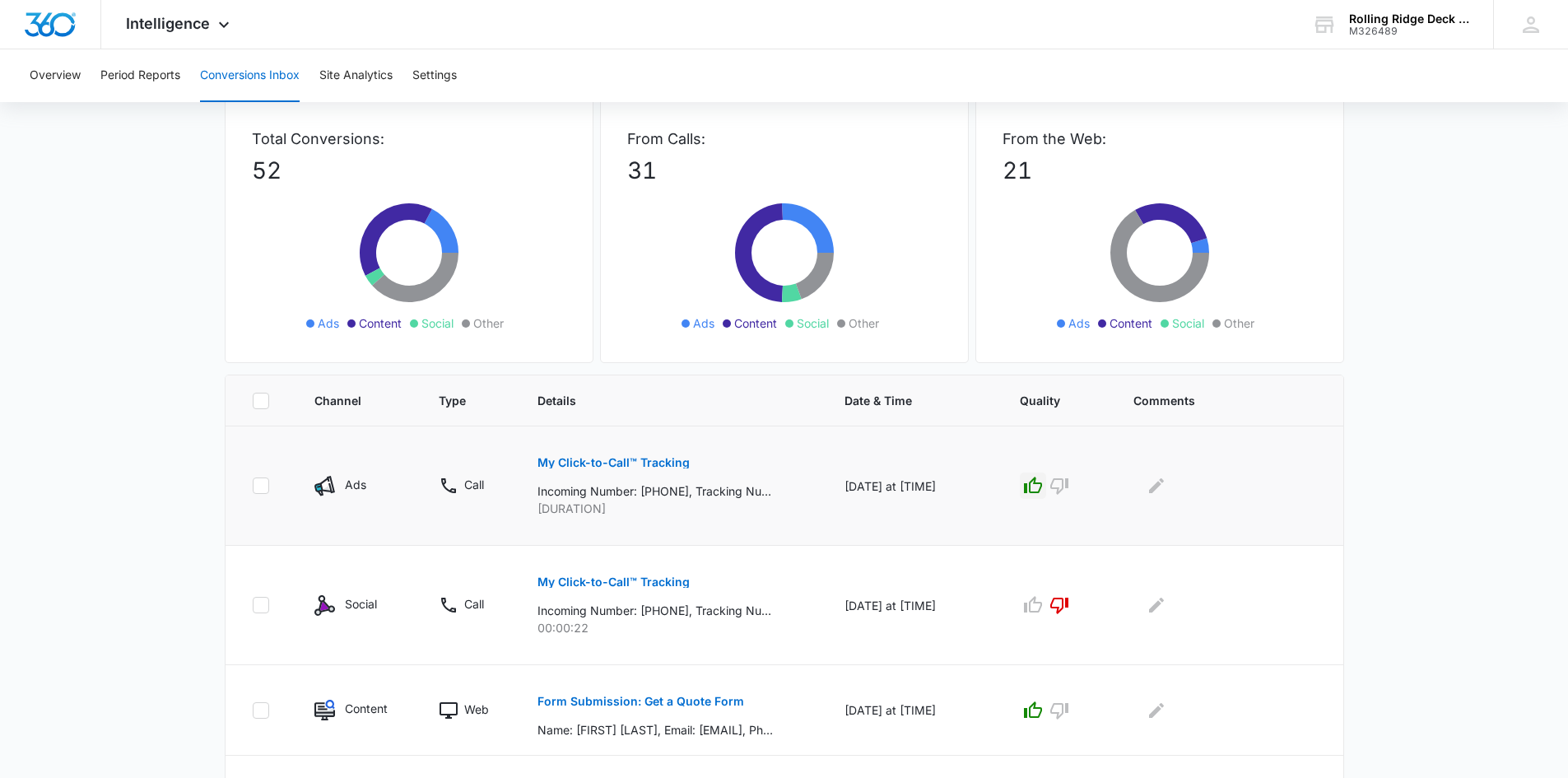 scroll, scrollTop: 18, scrollLeft: 0, axis: vertical 